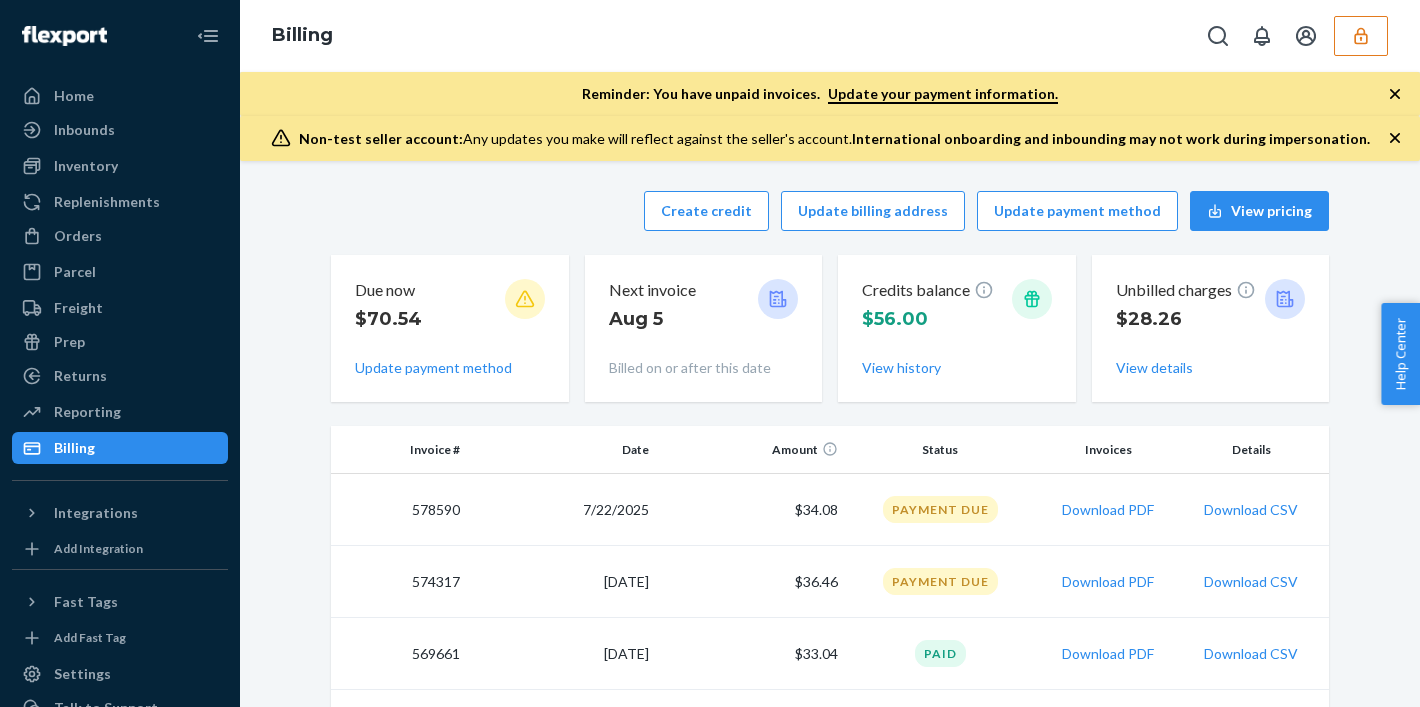 click 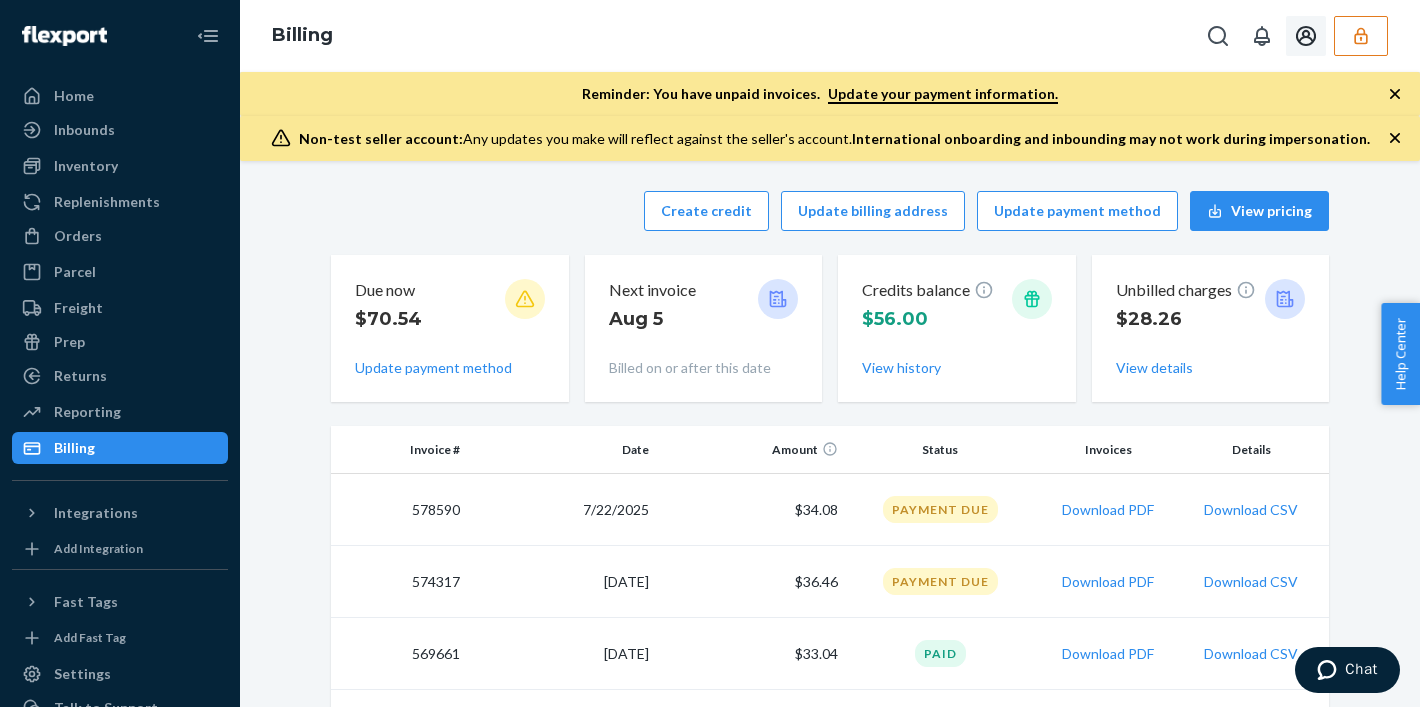 scroll, scrollTop: 21, scrollLeft: 0, axis: vertical 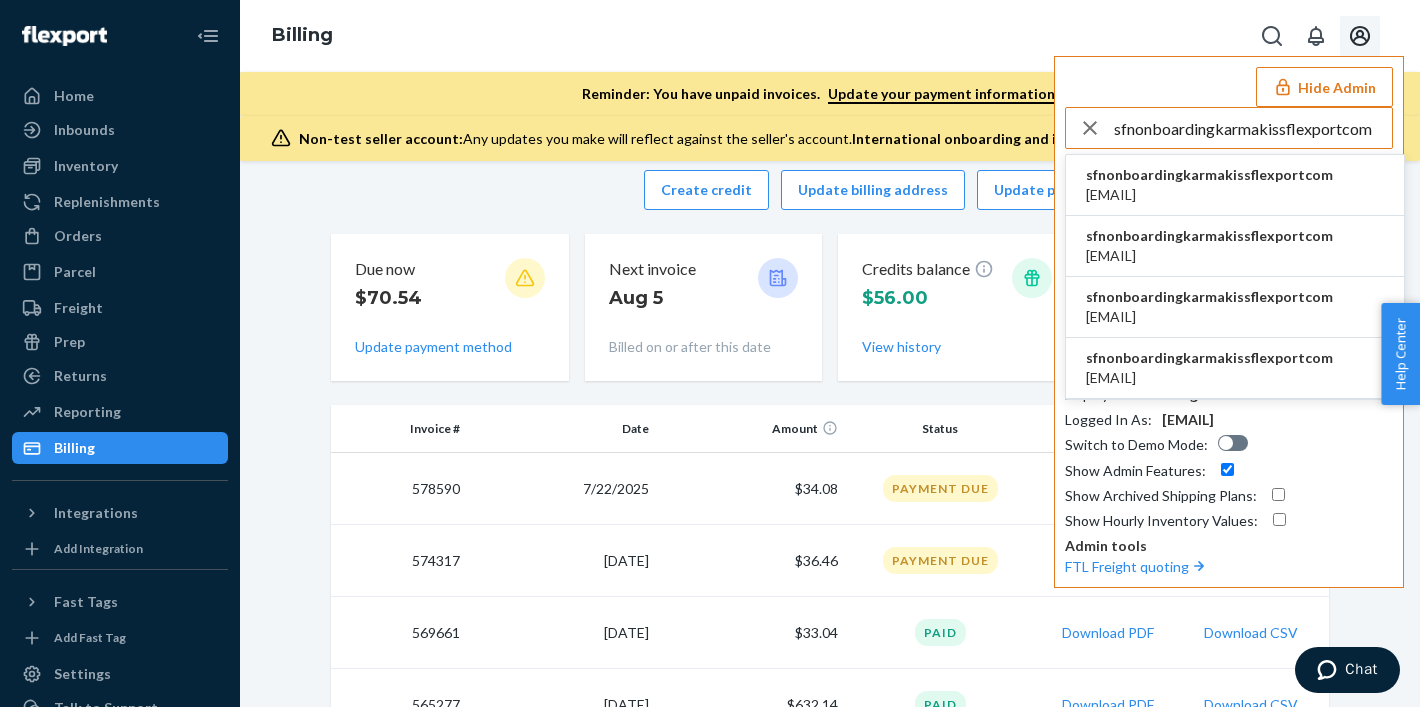 type on "sfnonboardingkarmakissflexportcom" 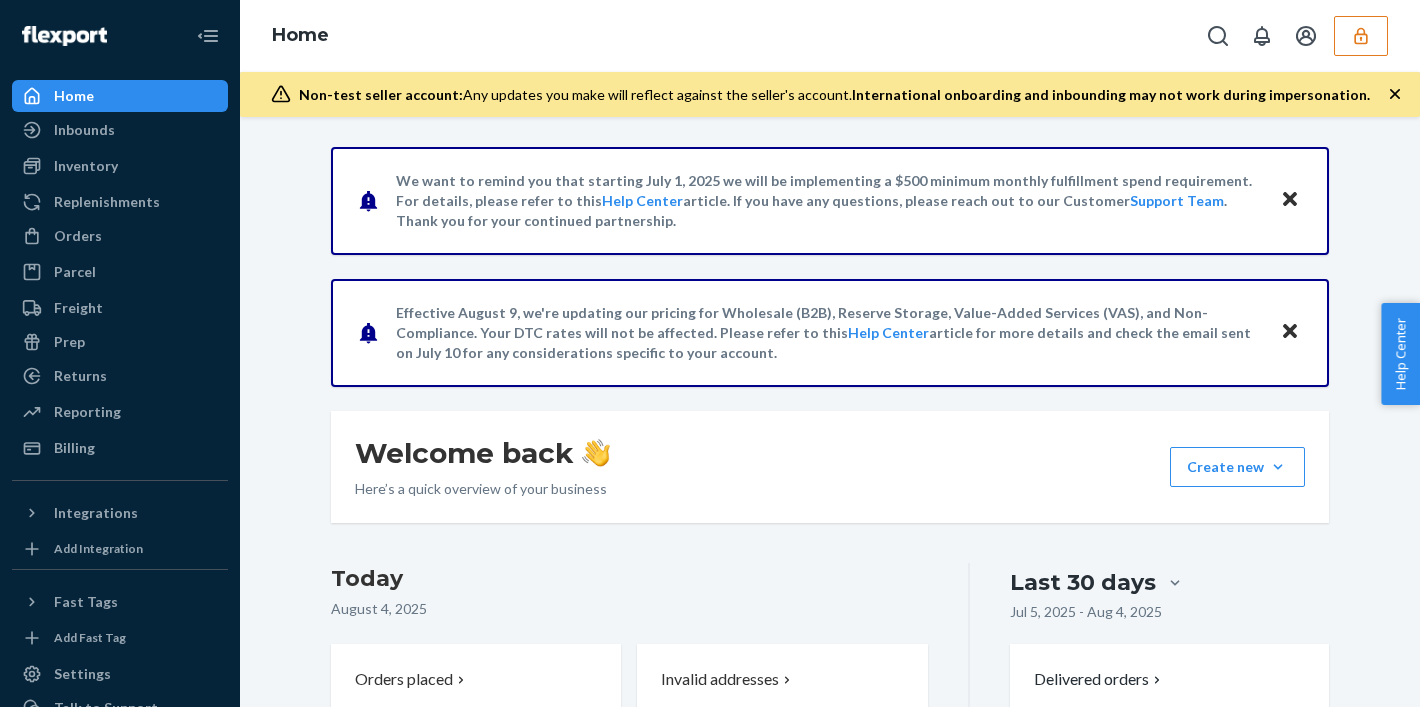 scroll, scrollTop: 0, scrollLeft: 0, axis: both 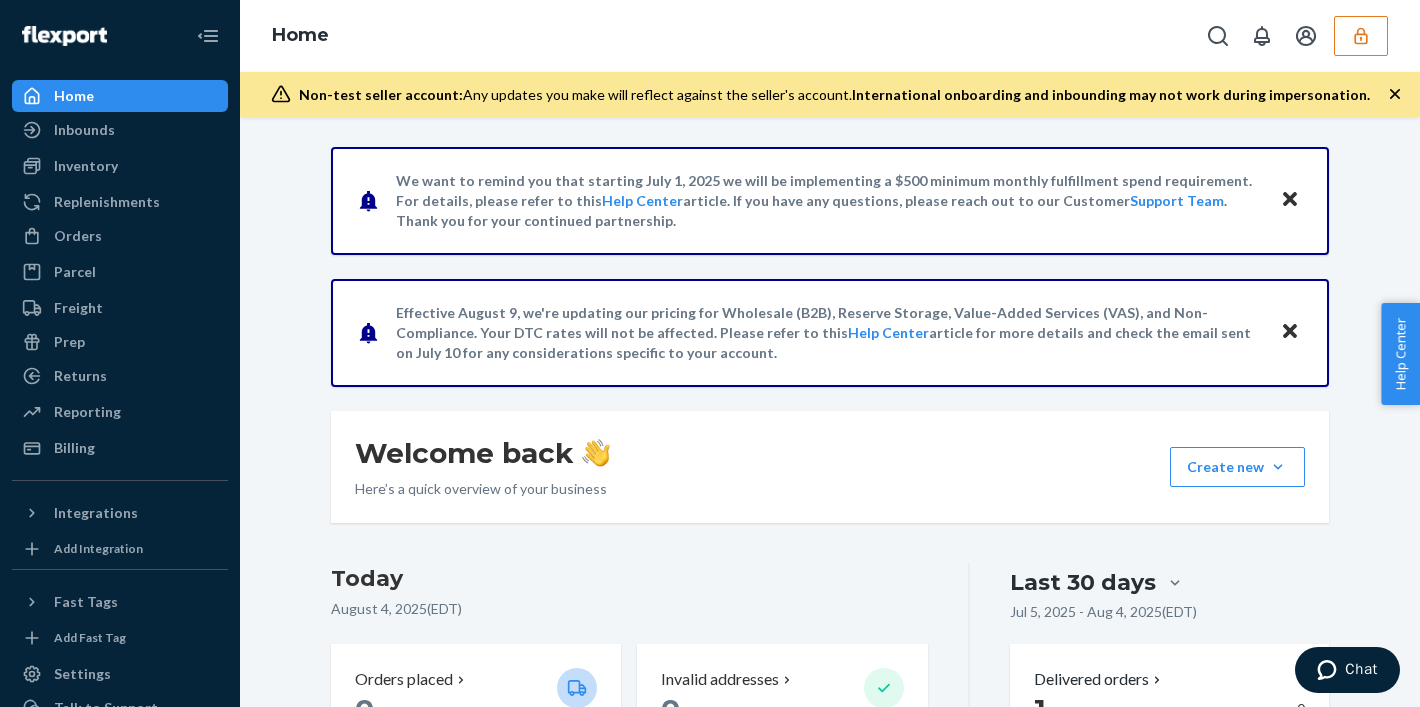 click at bounding box center [1361, 36] 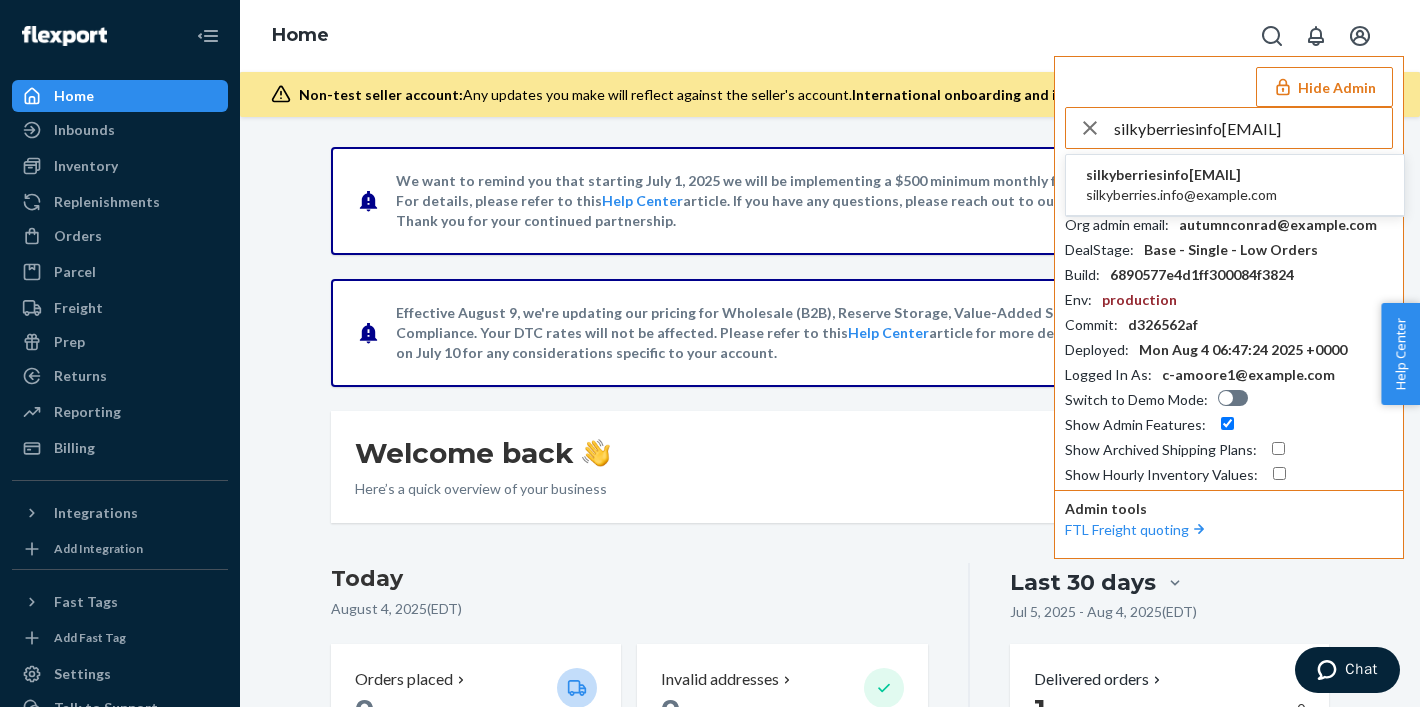 type on "silkyberriesinfo@example.com" 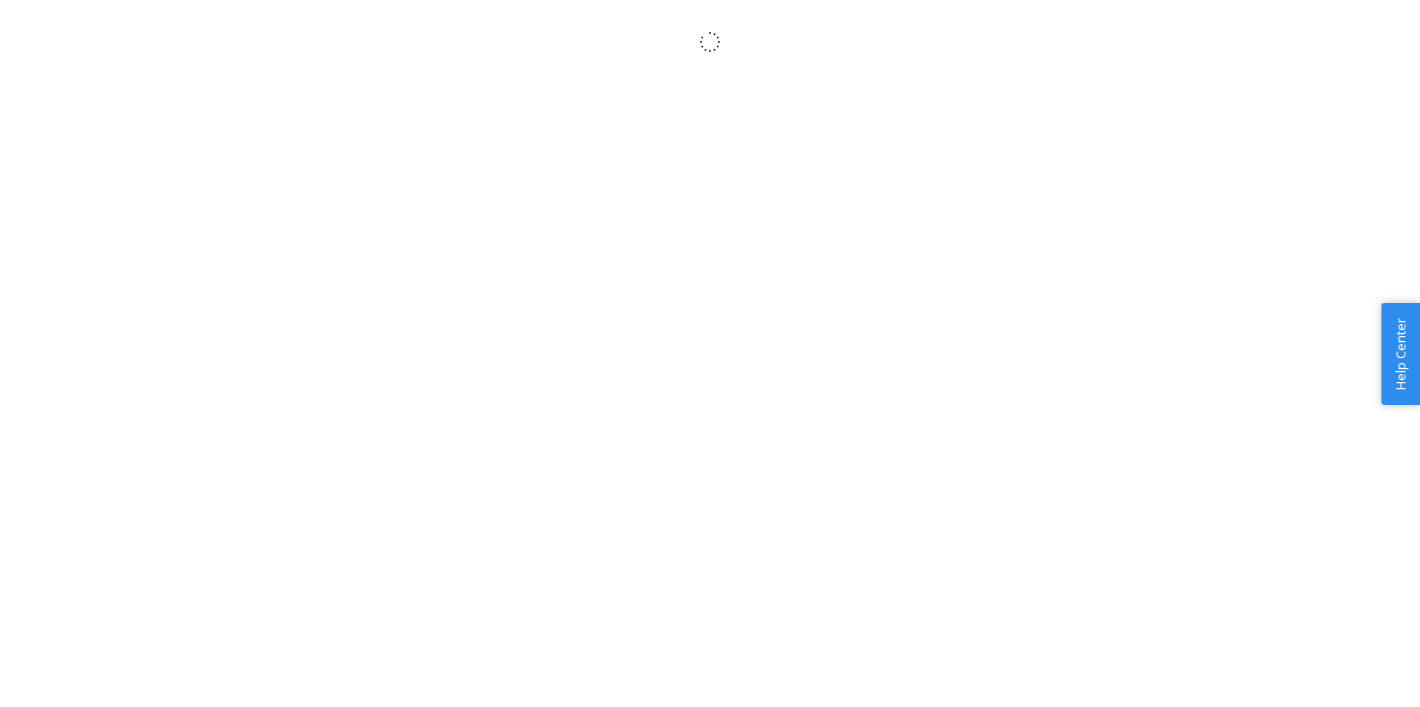 scroll, scrollTop: 0, scrollLeft: 0, axis: both 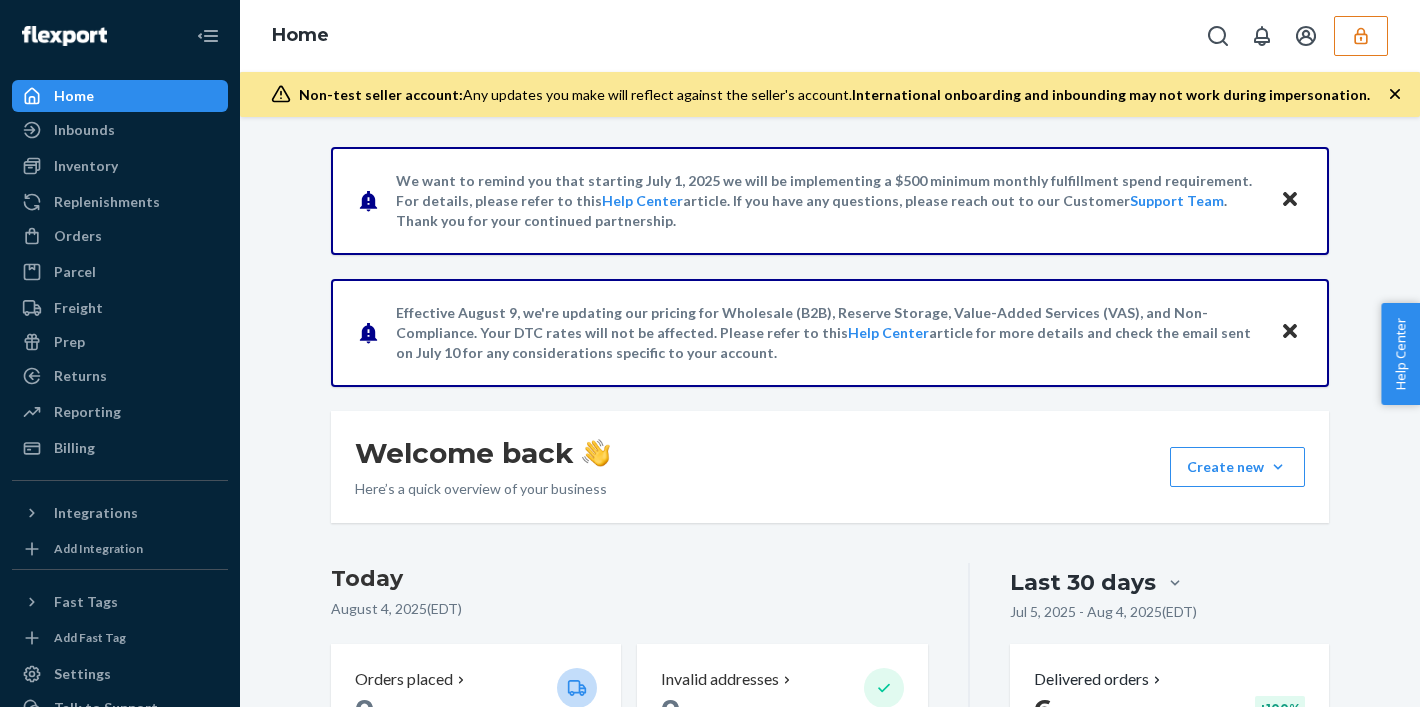 click 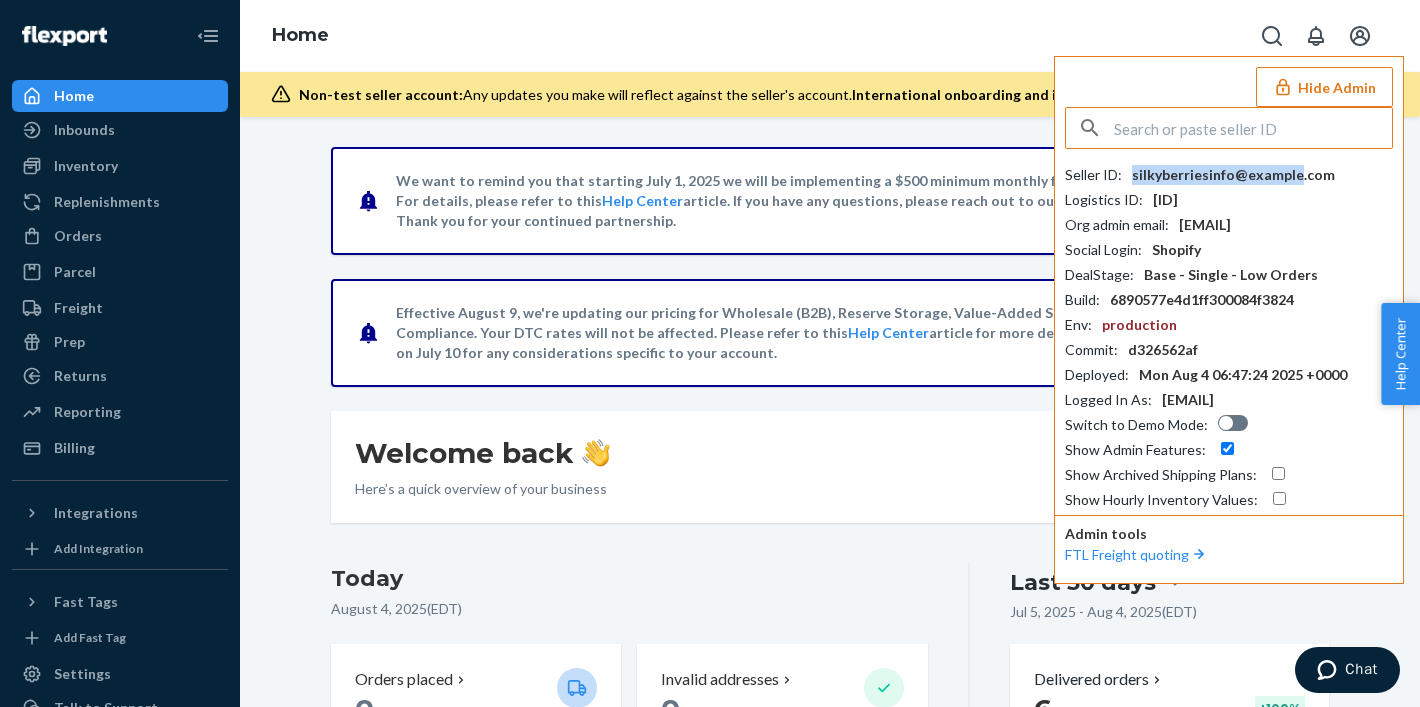 click on "silkyberriesinfo@example.com" at bounding box center (1233, 175) 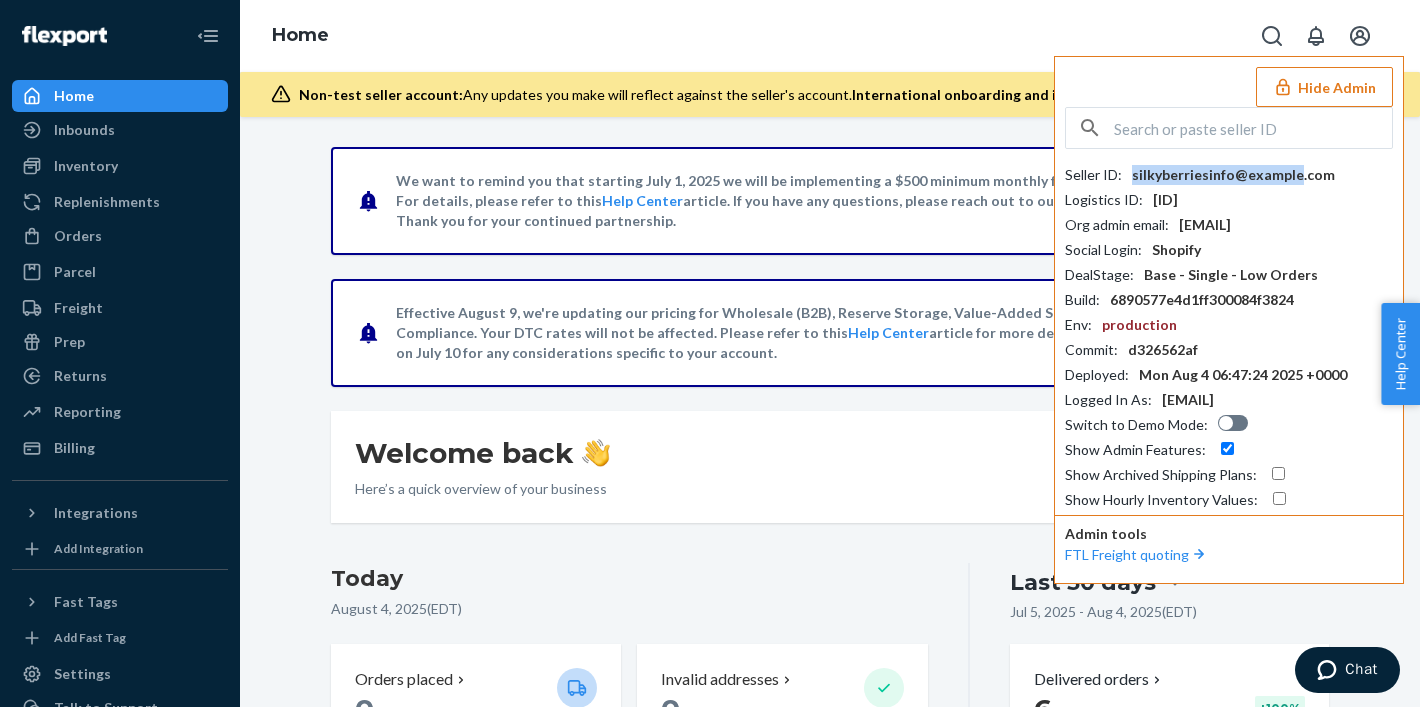 click on "silkyberries.info@gmail.com" at bounding box center [1205, 225] 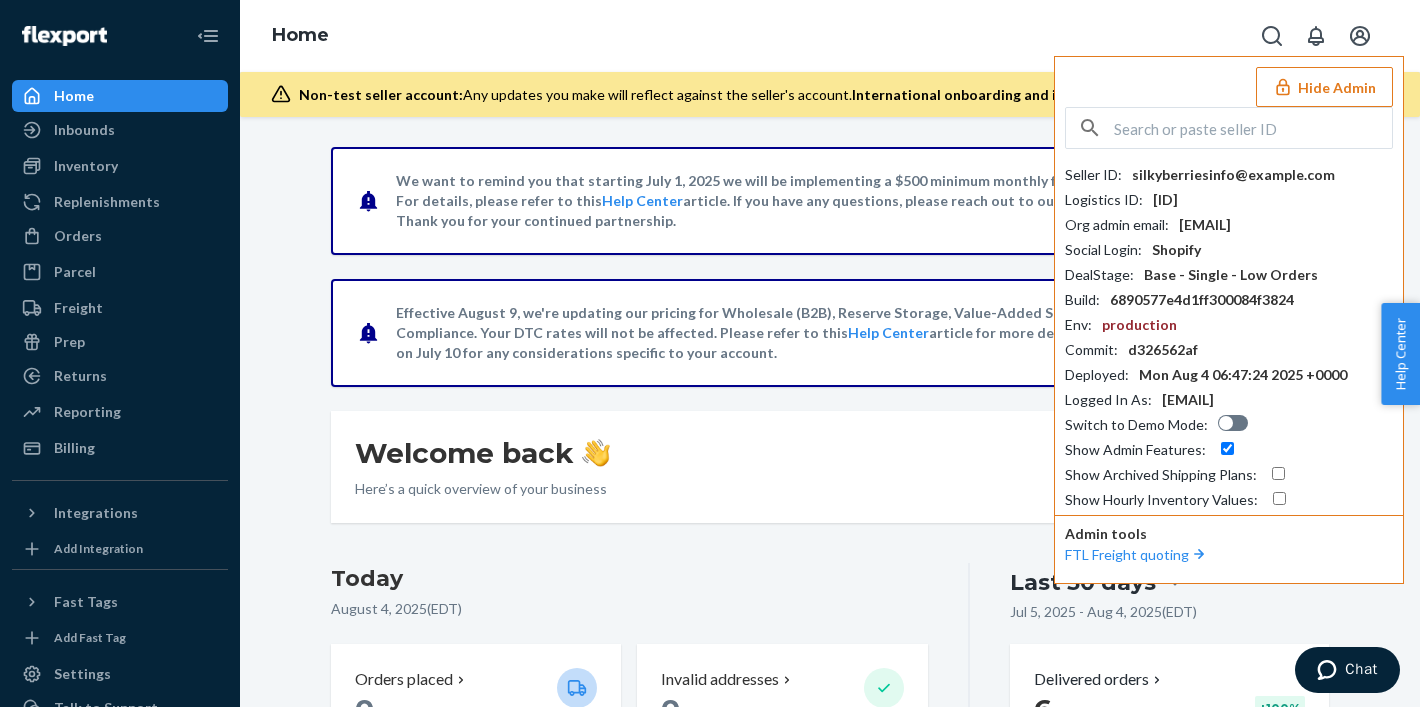 click at bounding box center (1253, 128) 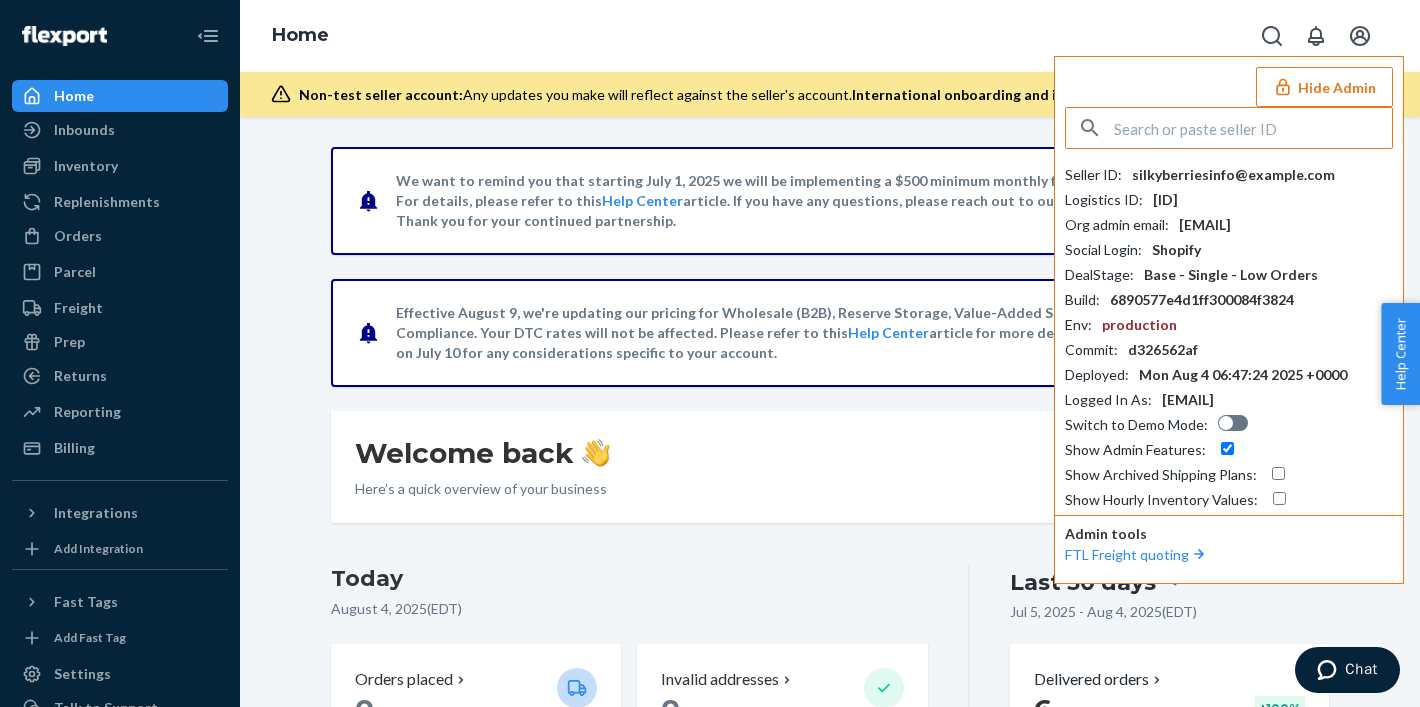 paste on "sfnonboardingkarmakissflexportcom" 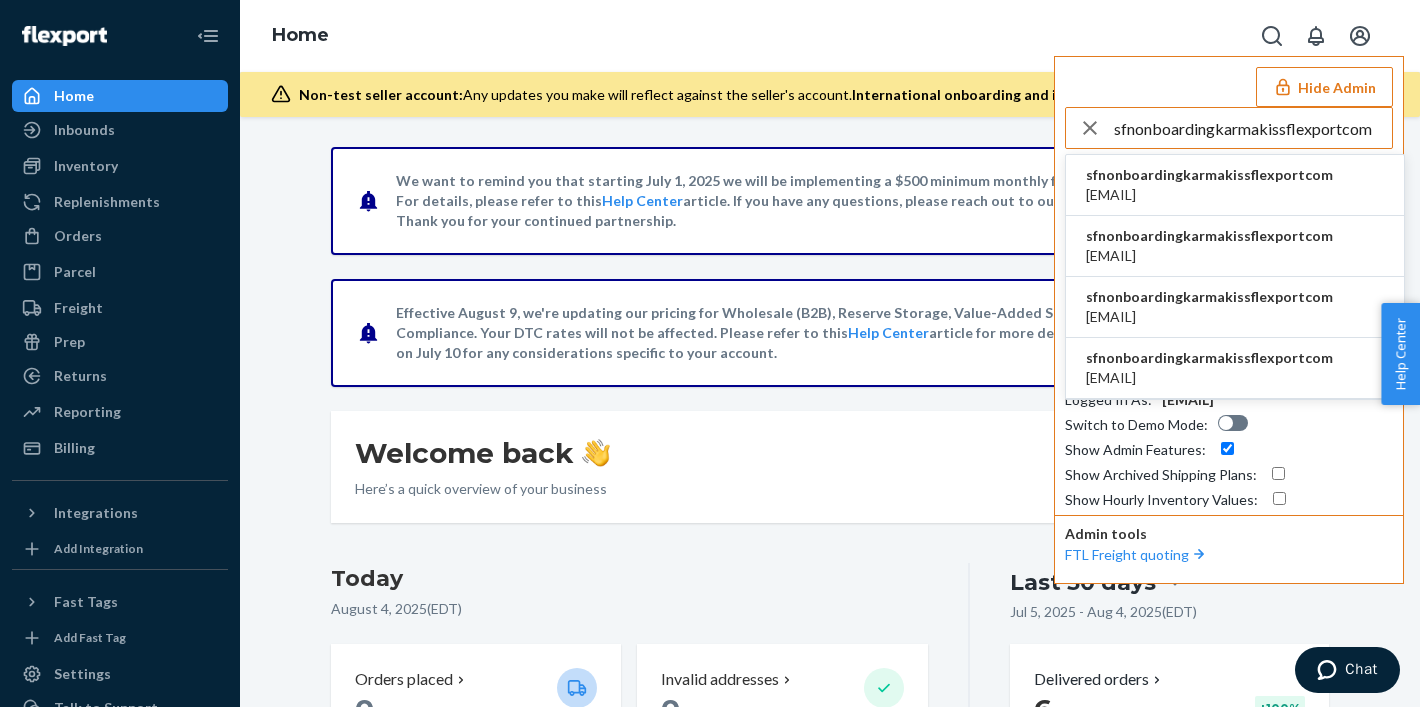 type on "sfnonboardingkarmakissflexportcom" 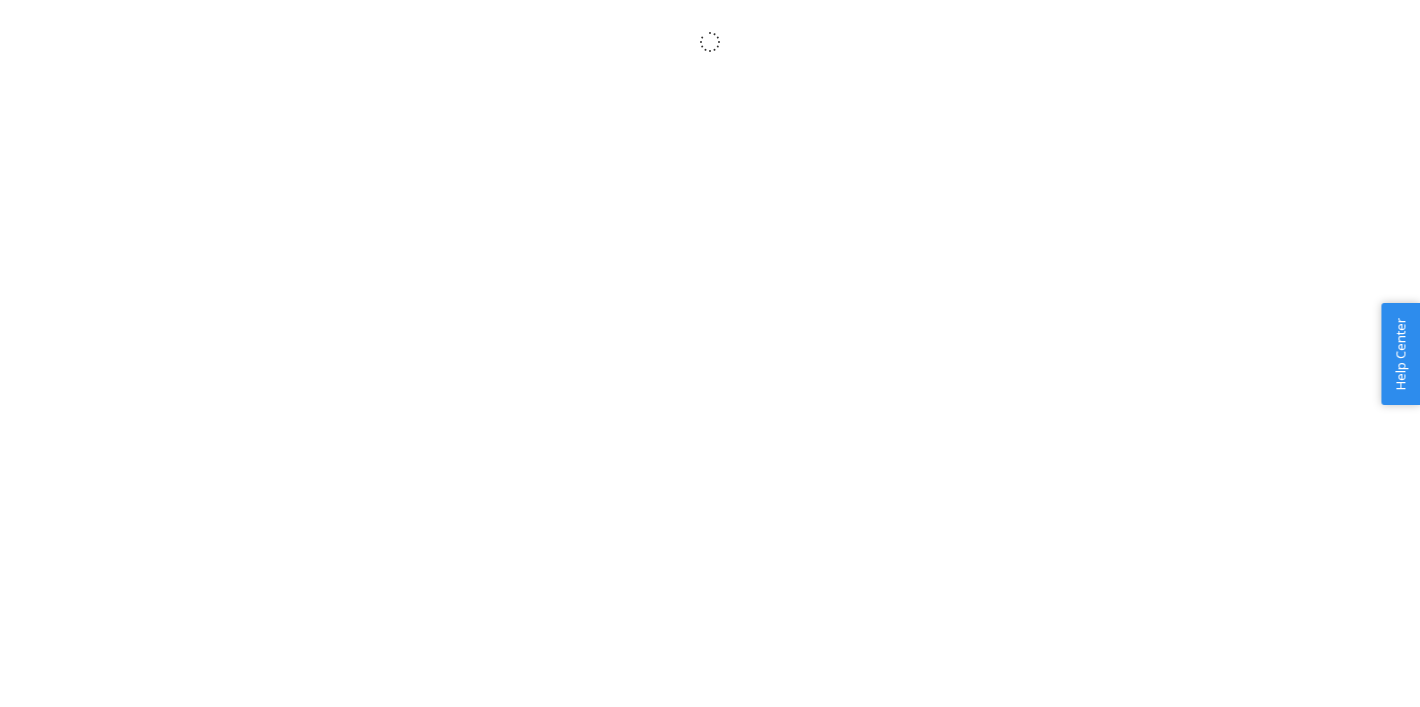 scroll, scrollTop: 0, scrollLeft: 0, axis: both 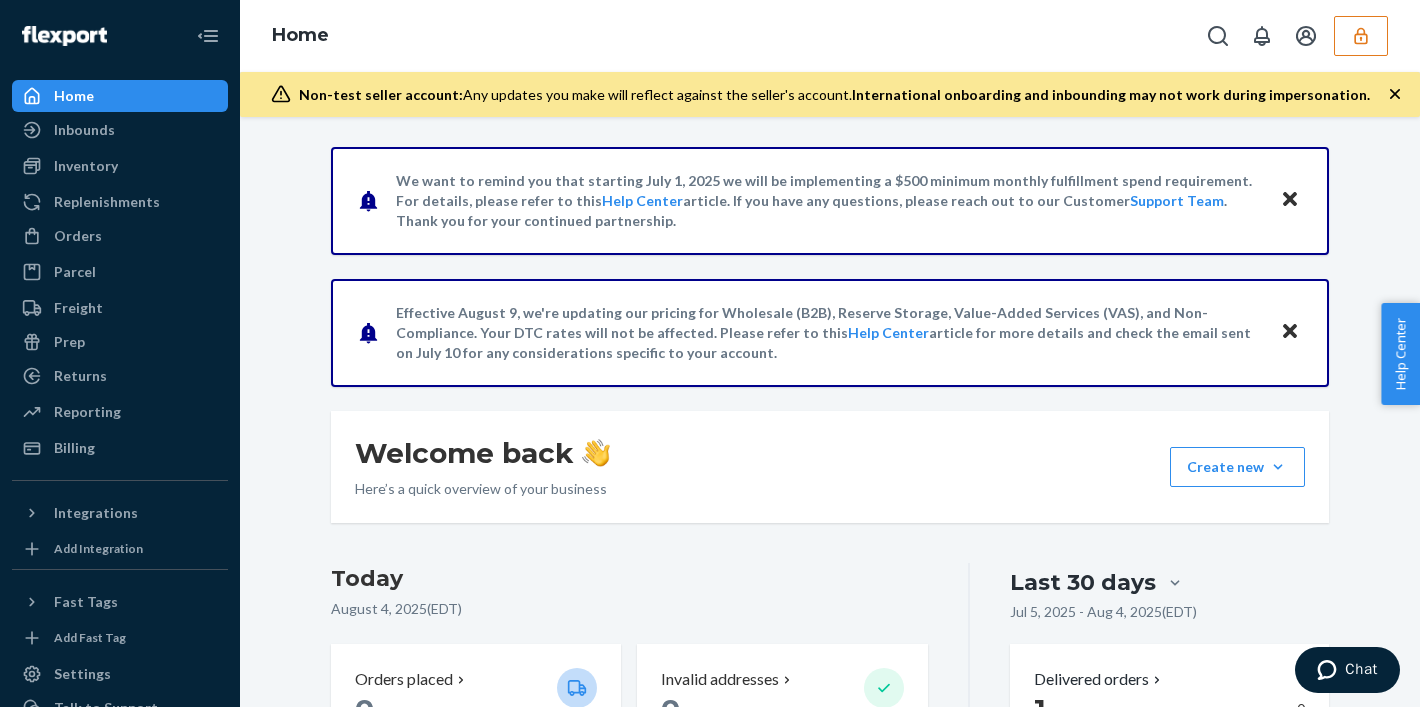 click at bounding box center (1293, 36) 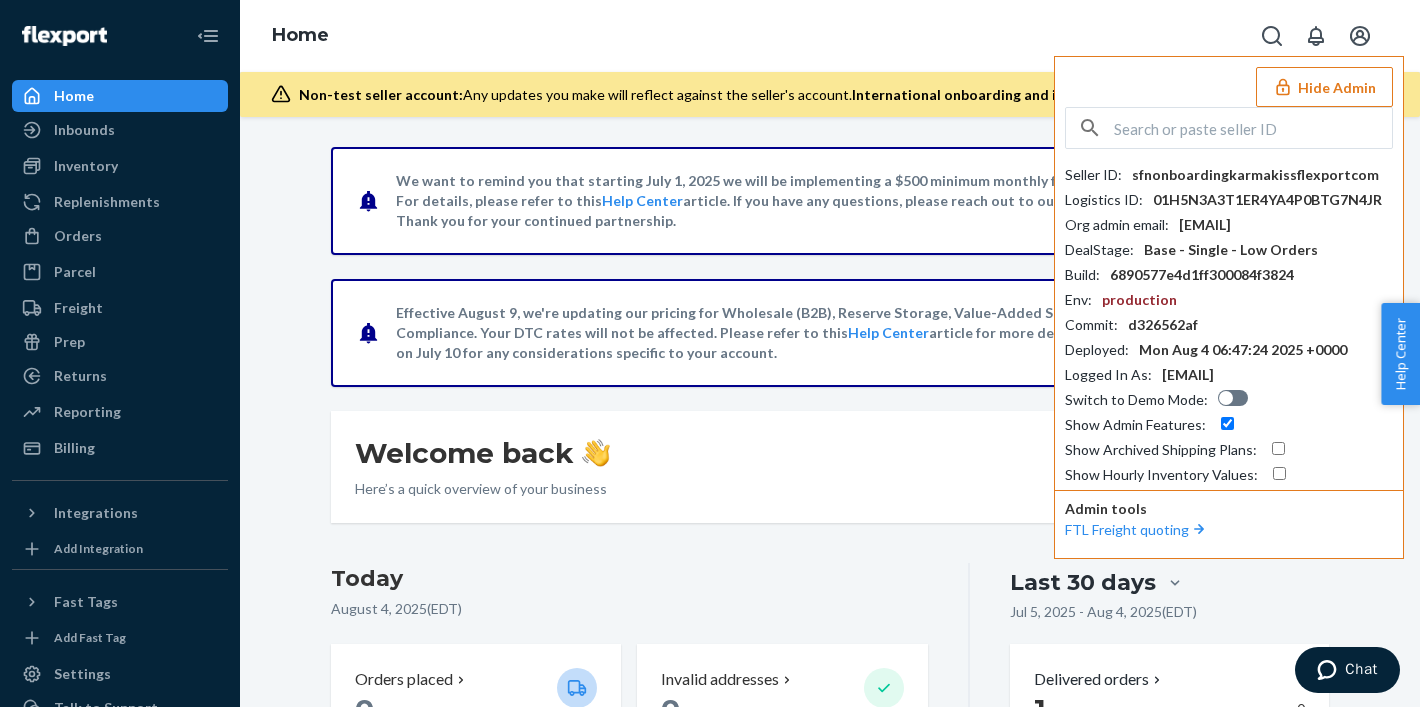 click on "[EMAIL]" at bounding box center (1205, 225) 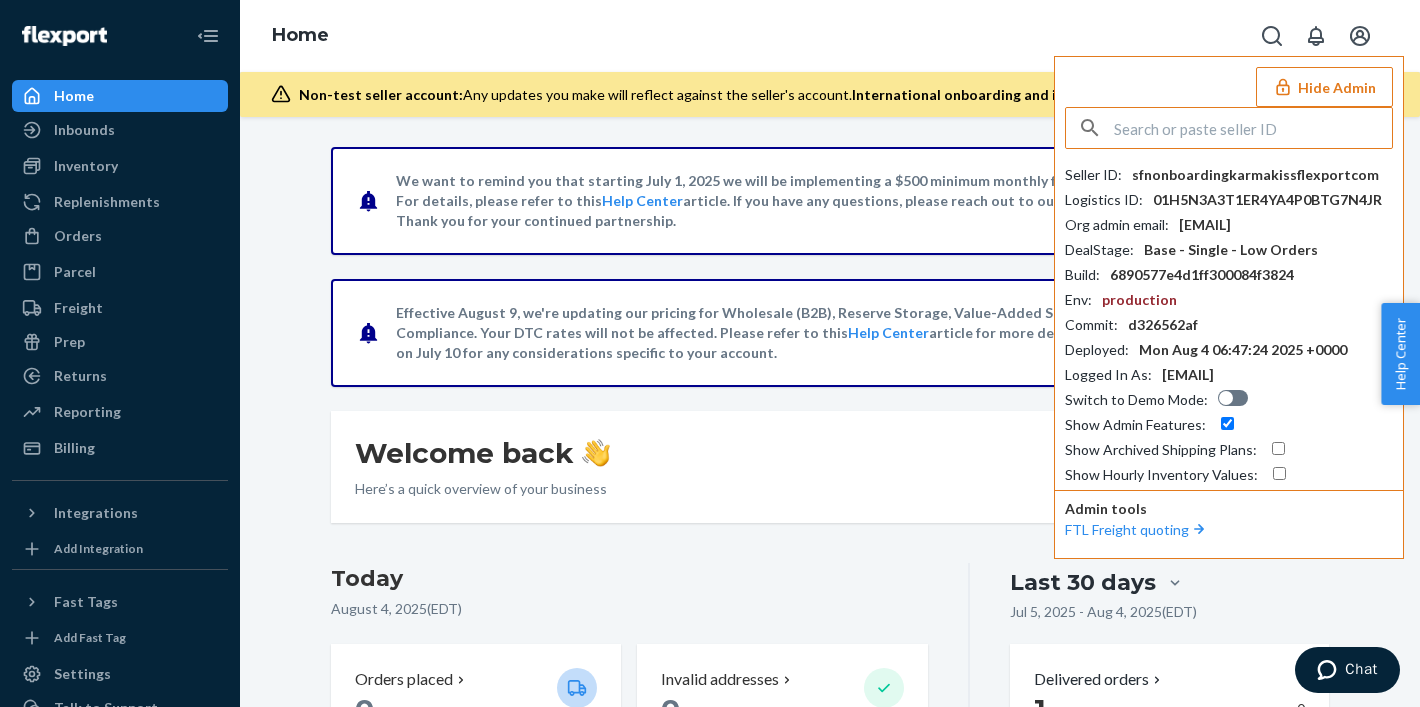 paste on "heinvnavcoza" 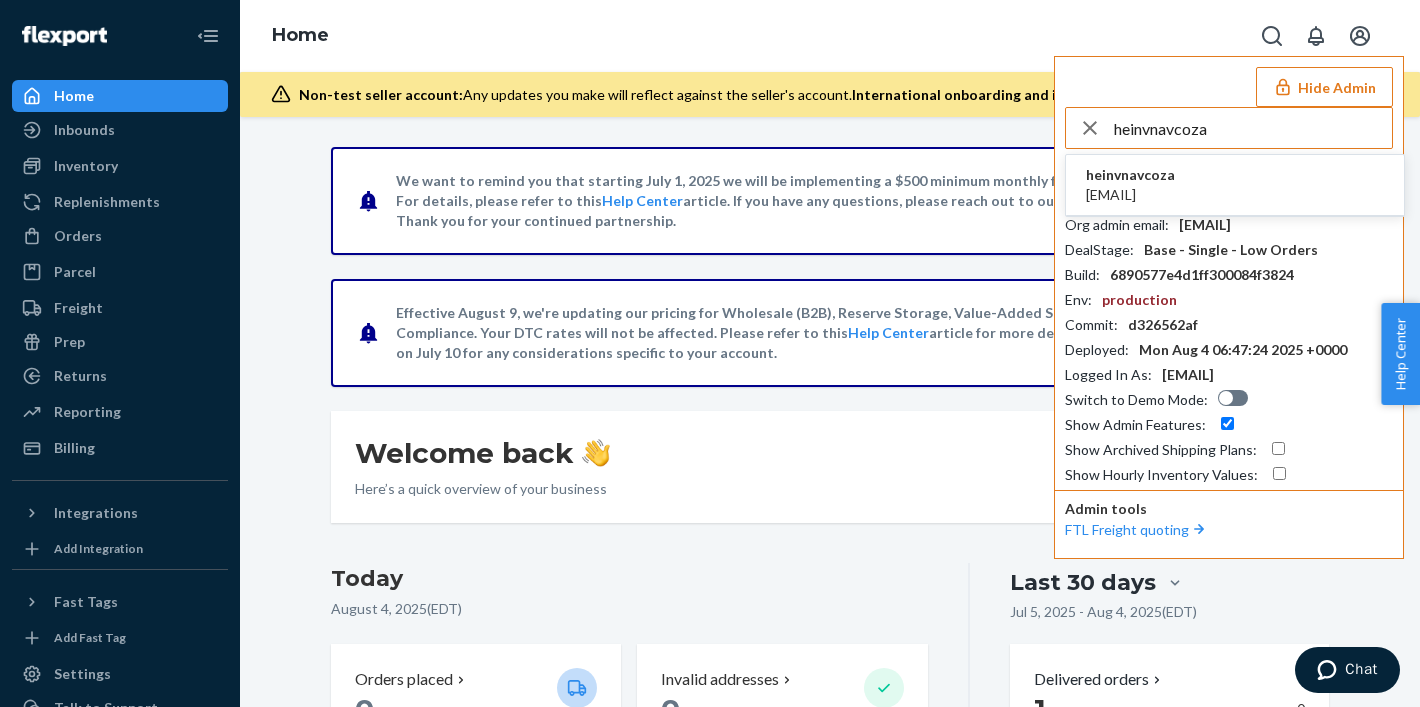 type on "heinvnavcoza" 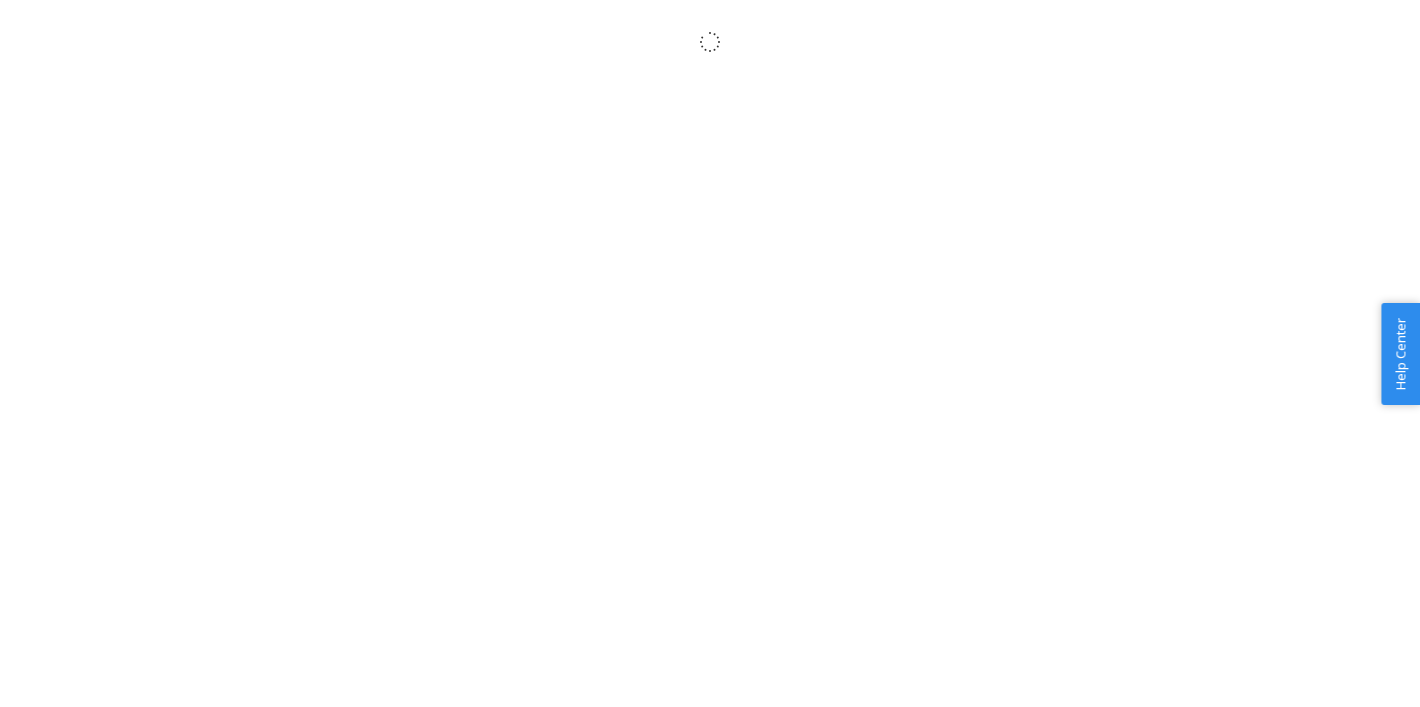 scroll, scrollTop: 0, scrollLeft: 0, axis: both 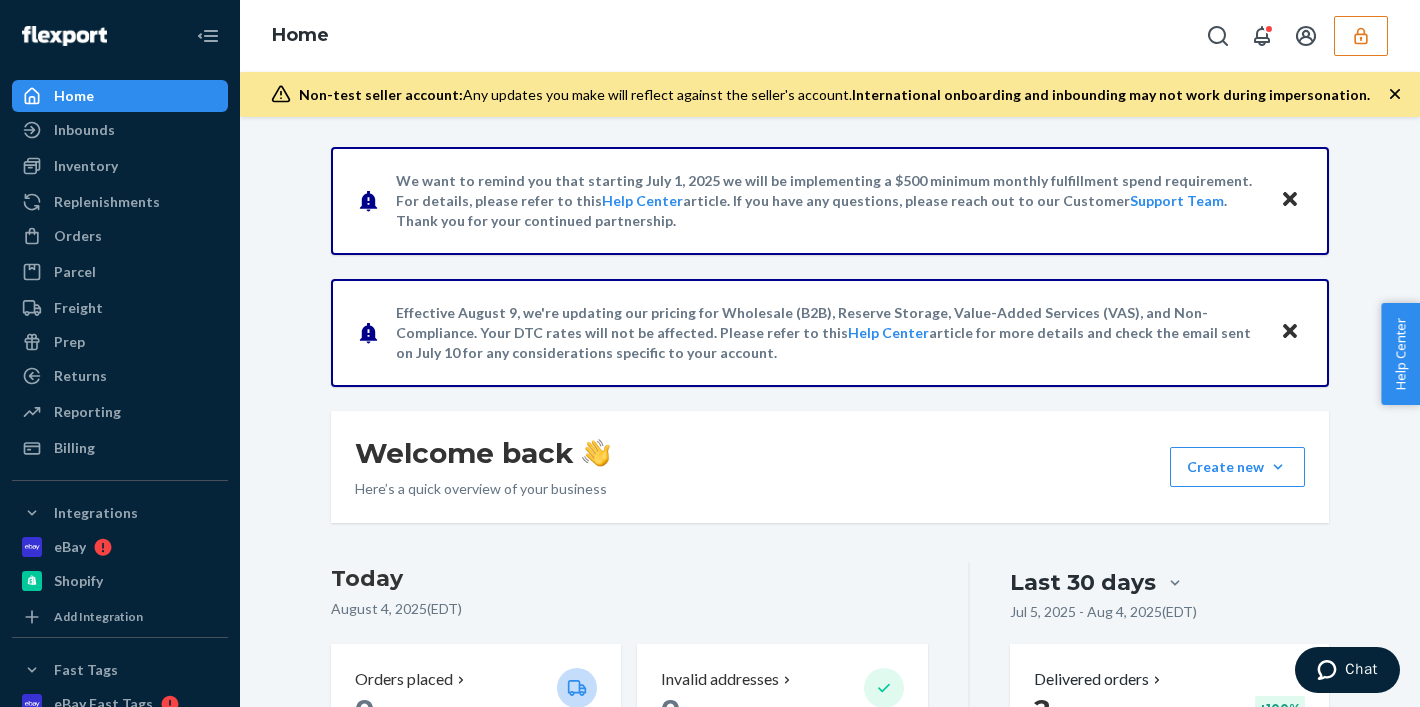 click 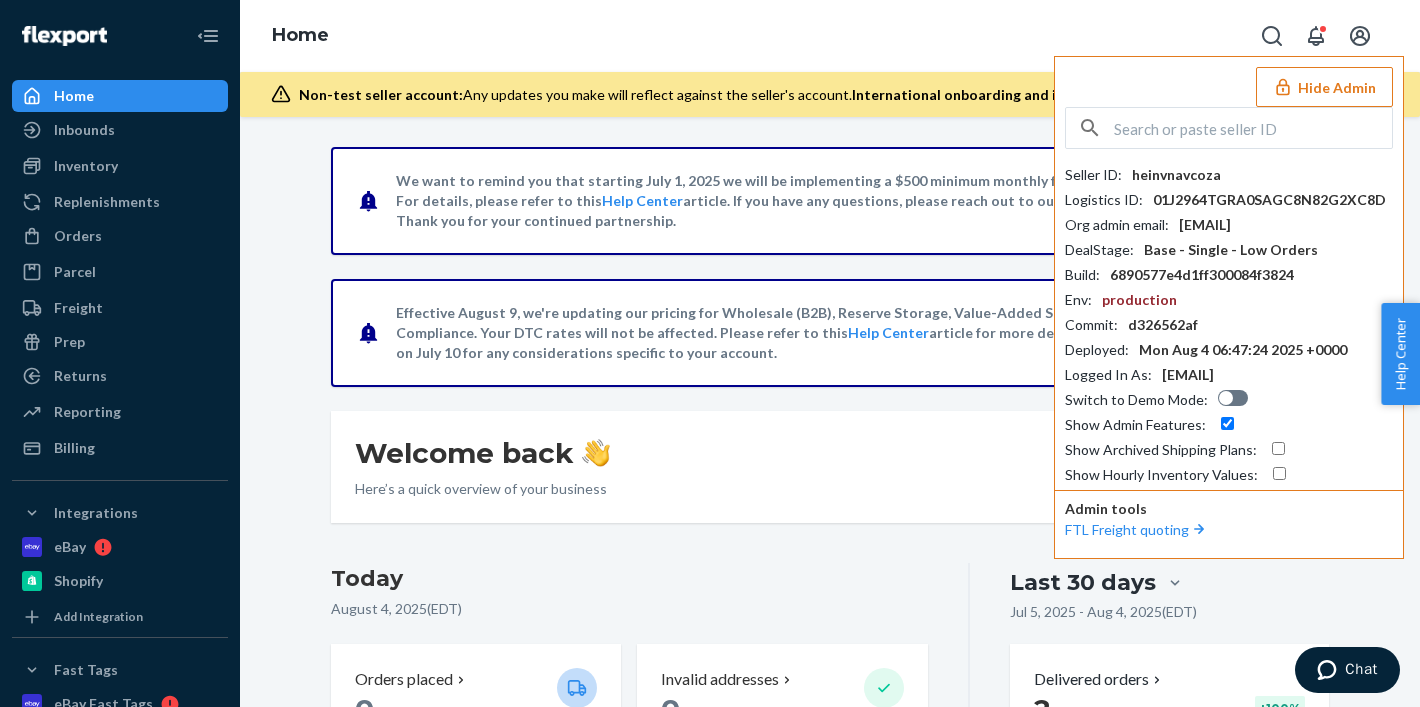 click on "[EMAIL]" at bounding box center (1205, 225) 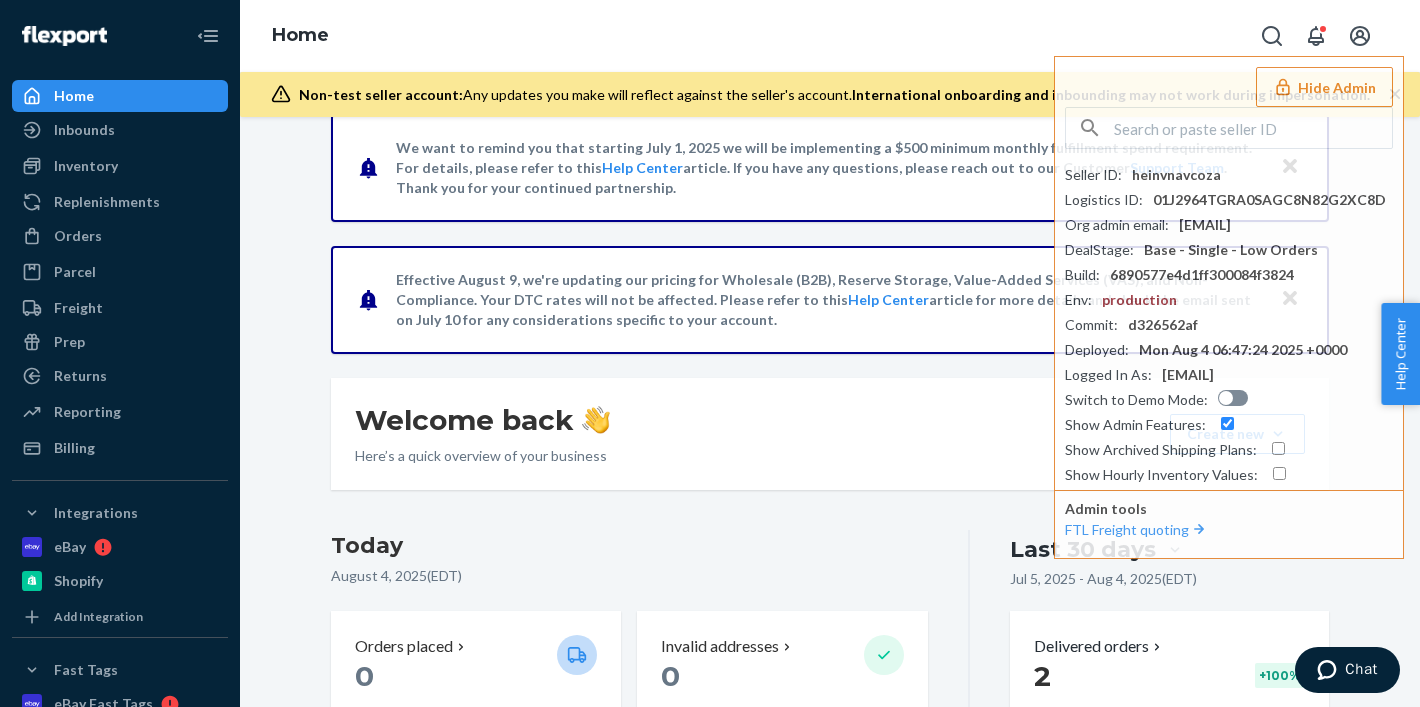scroll, scrollTop: 44, scrollLeft: 0, axis: vertical 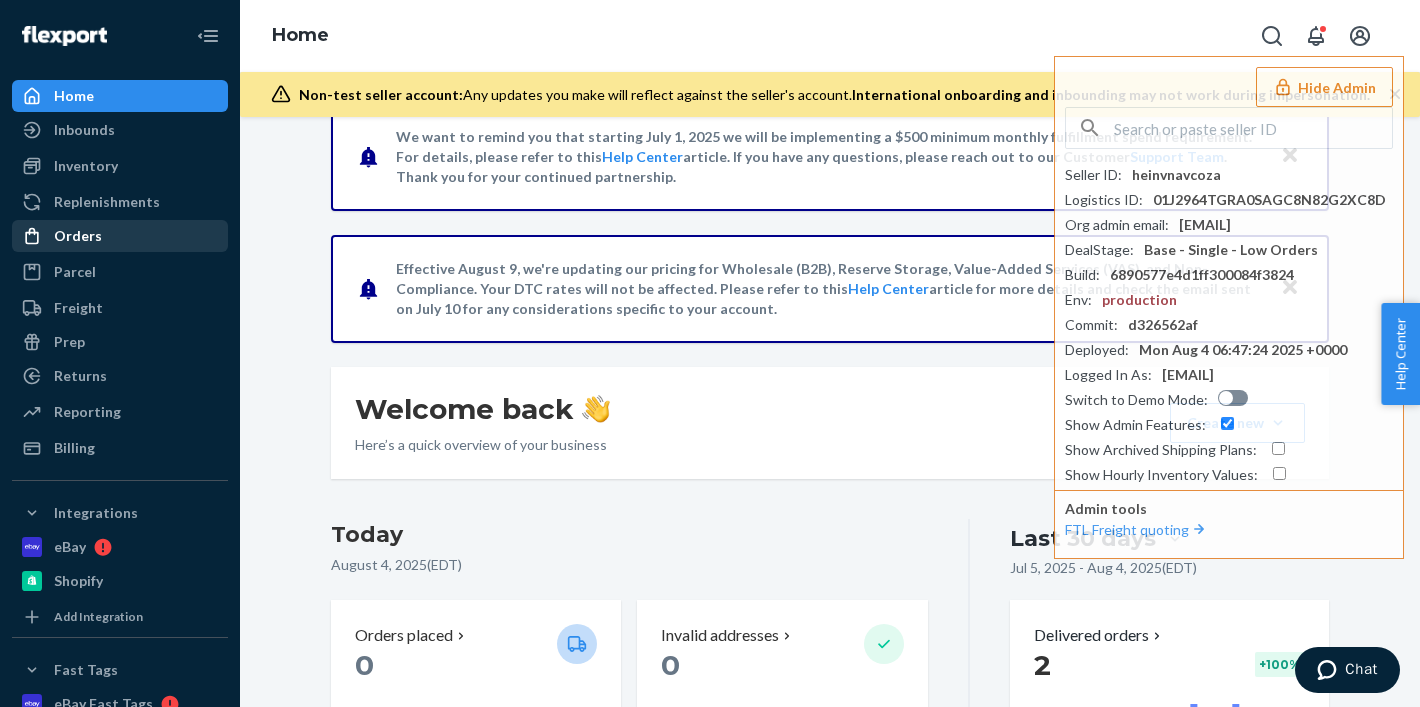 click on "Orders" at bounding box center [78, 236] 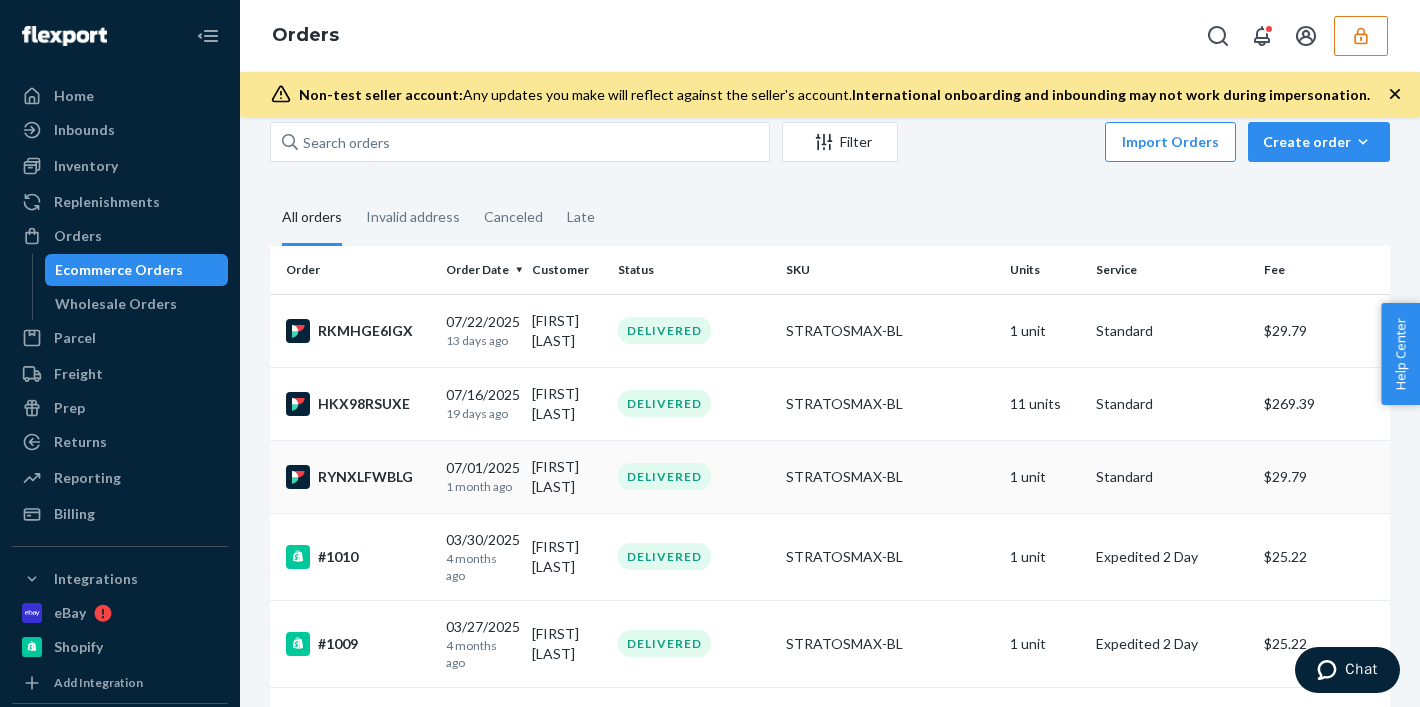 scroll, scrollTop: 6, scrollLeft: 0, axis: vertical 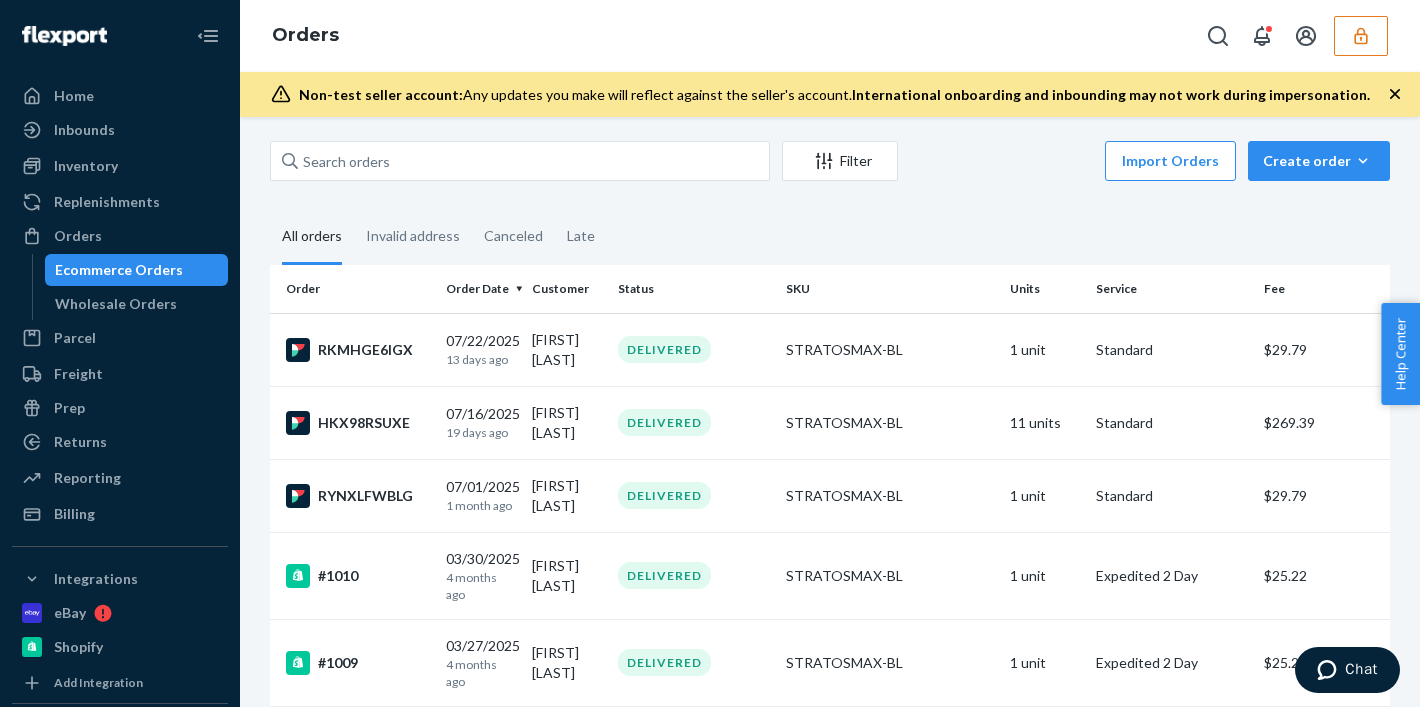 click 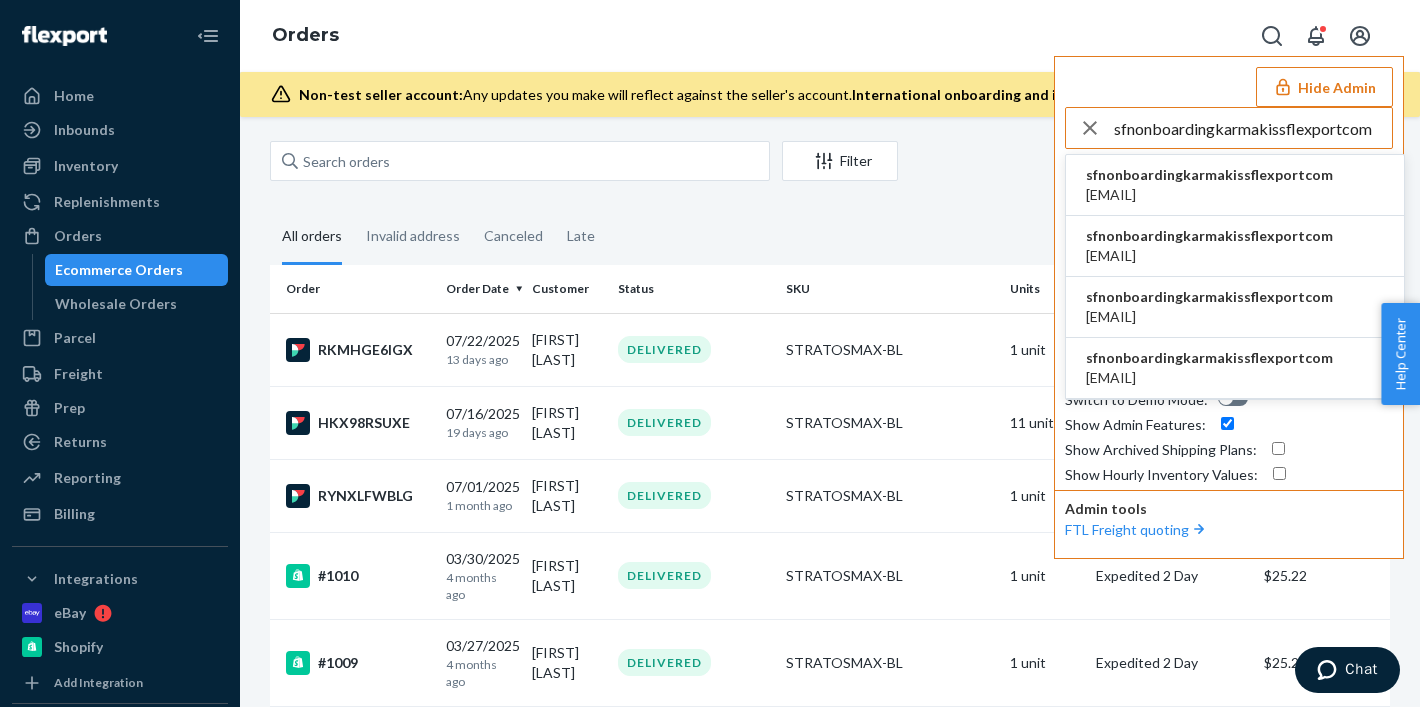 type on "sfnonboardingkarmakissflexportcom" 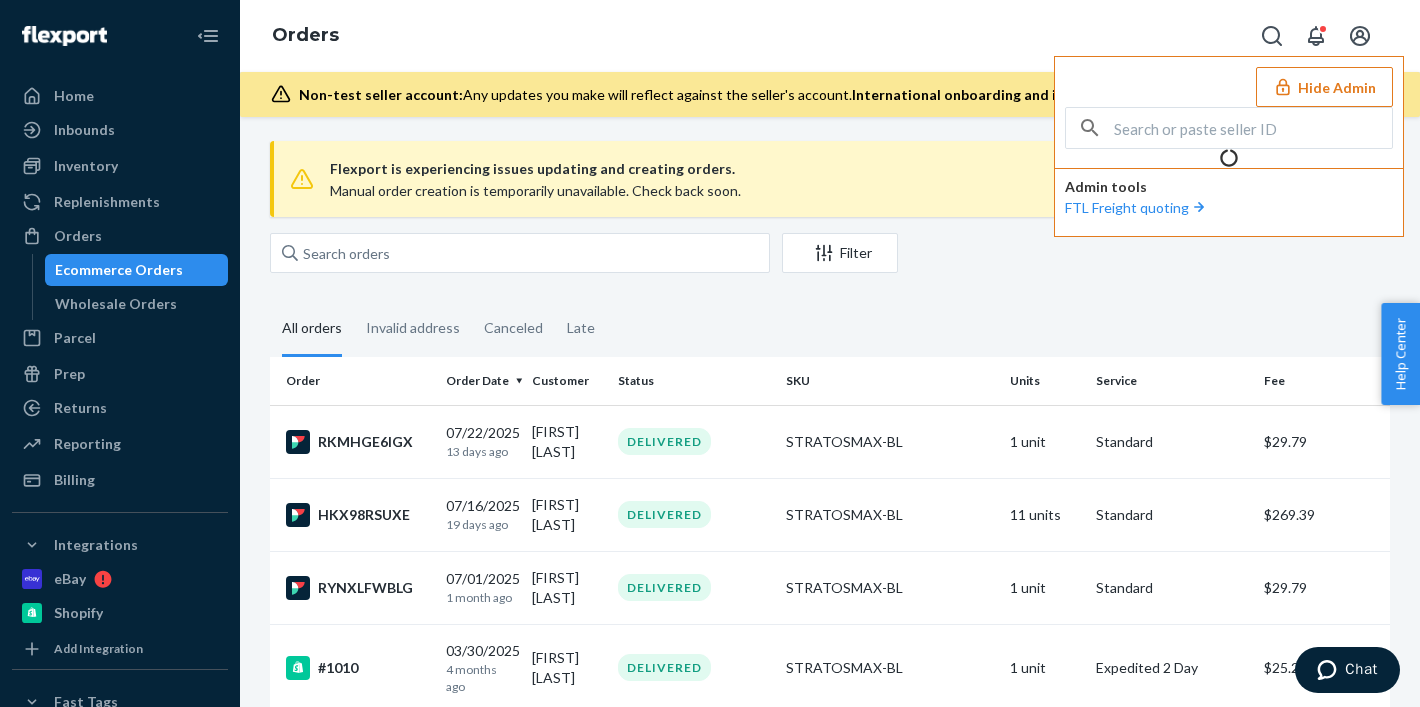 scroll, scrollTop: 98, scrollLeft: 0, axis: vertical 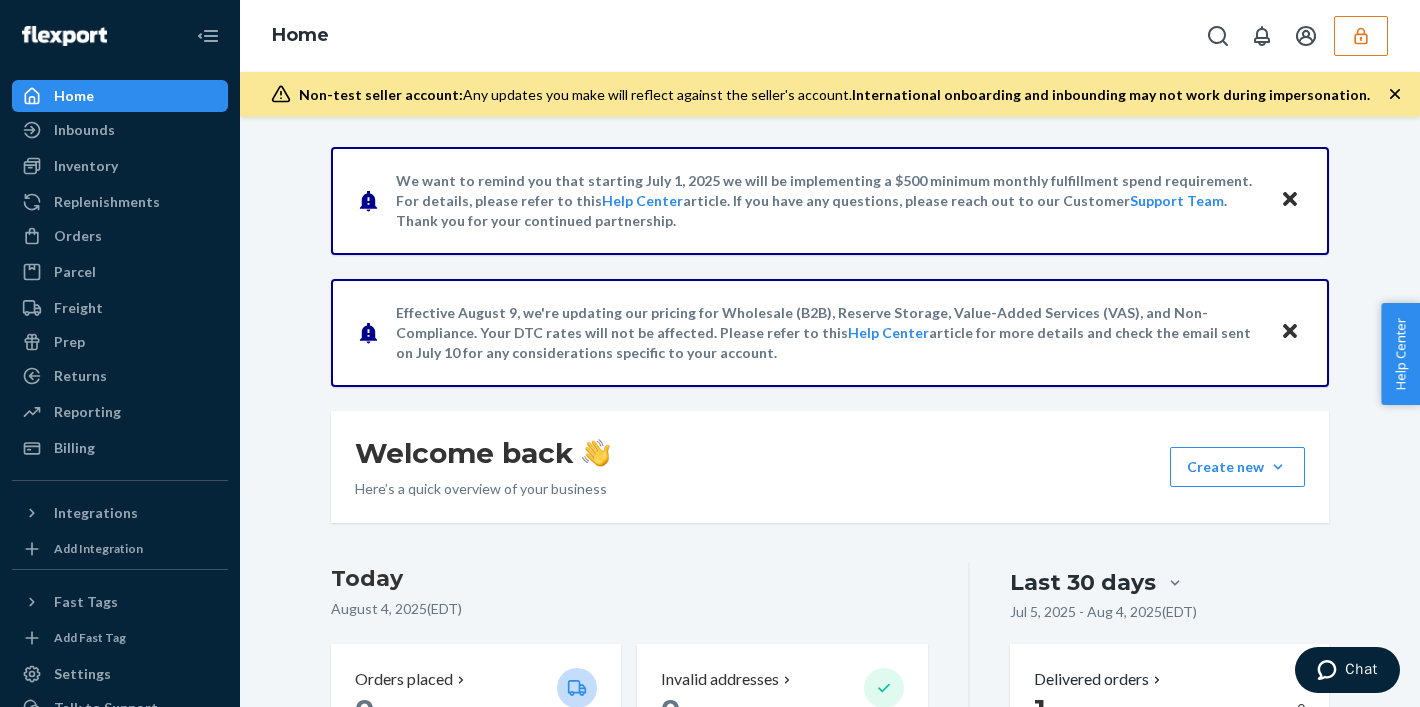 click at bounding box center [1361, 36] 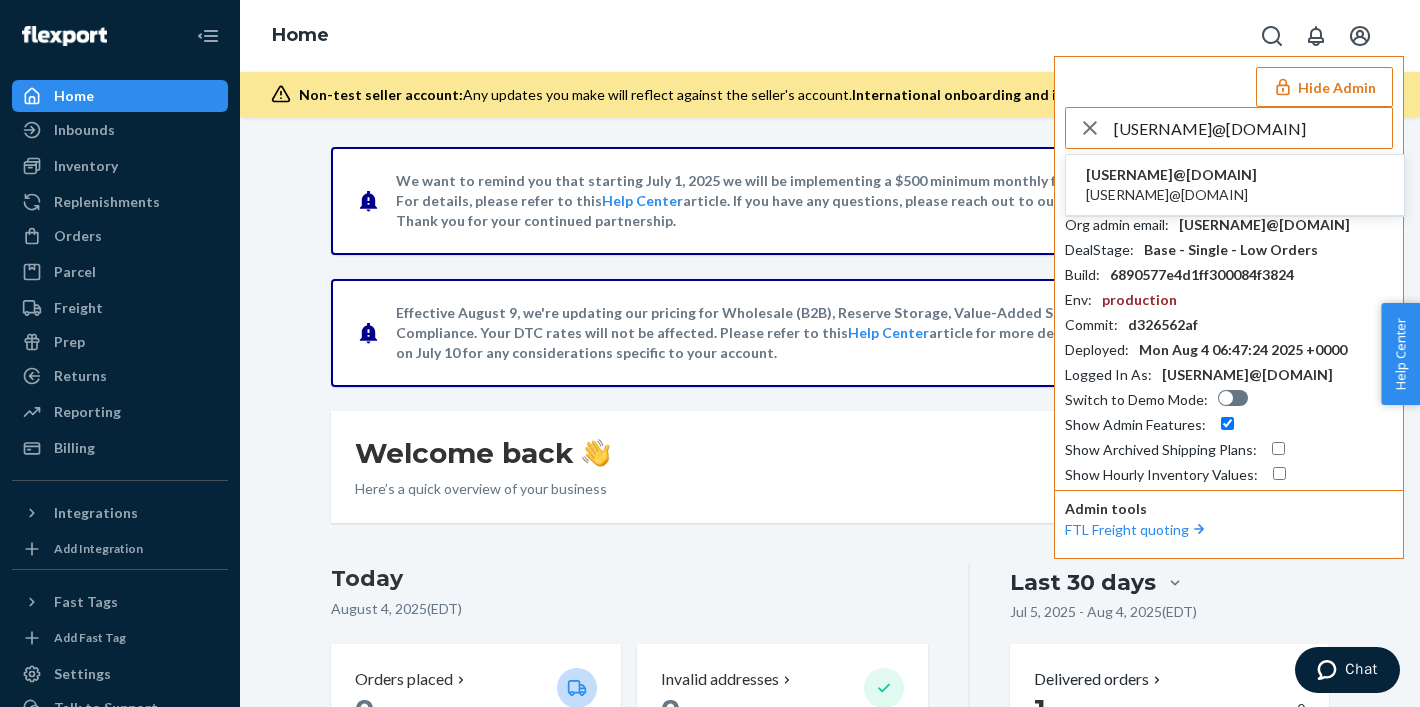 type on "nataliiauvolkovagmailcom" 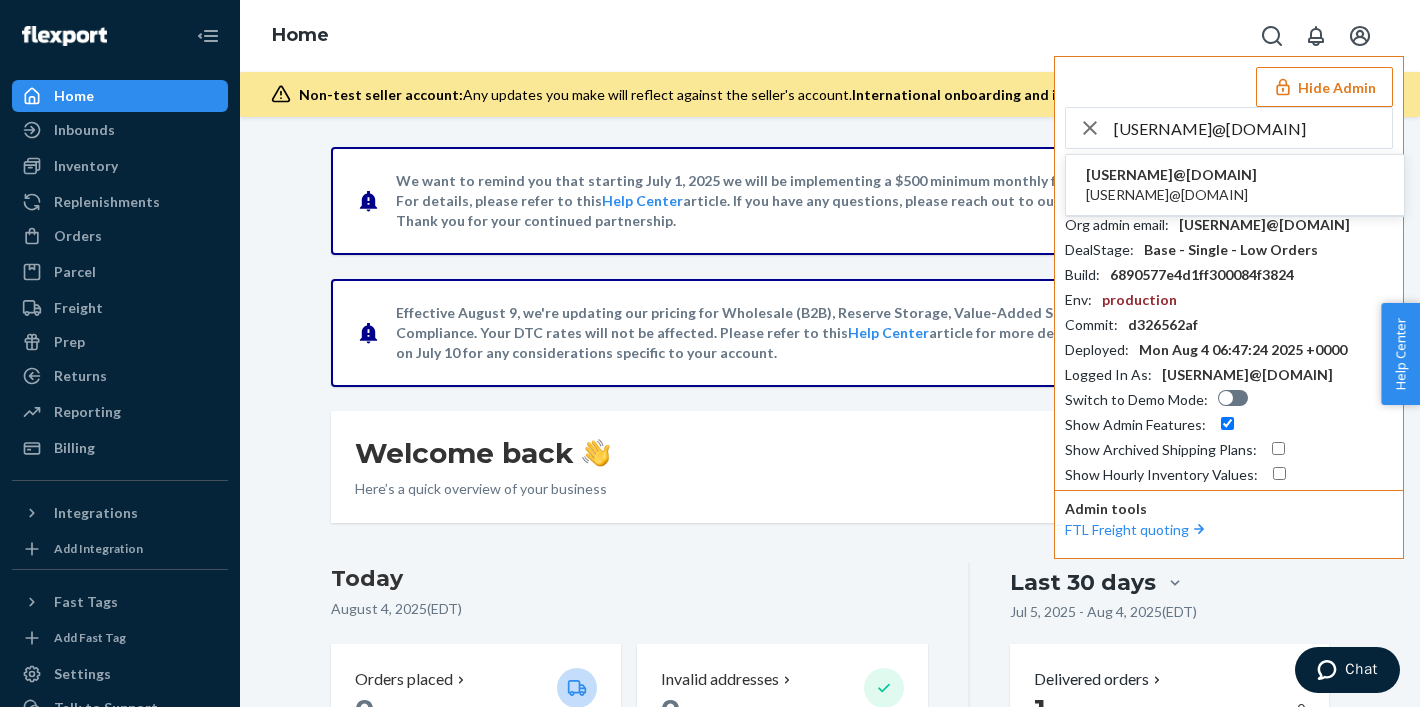 click on "nataliiauvolkovagmailcom" at bounding box center [1171, 175] 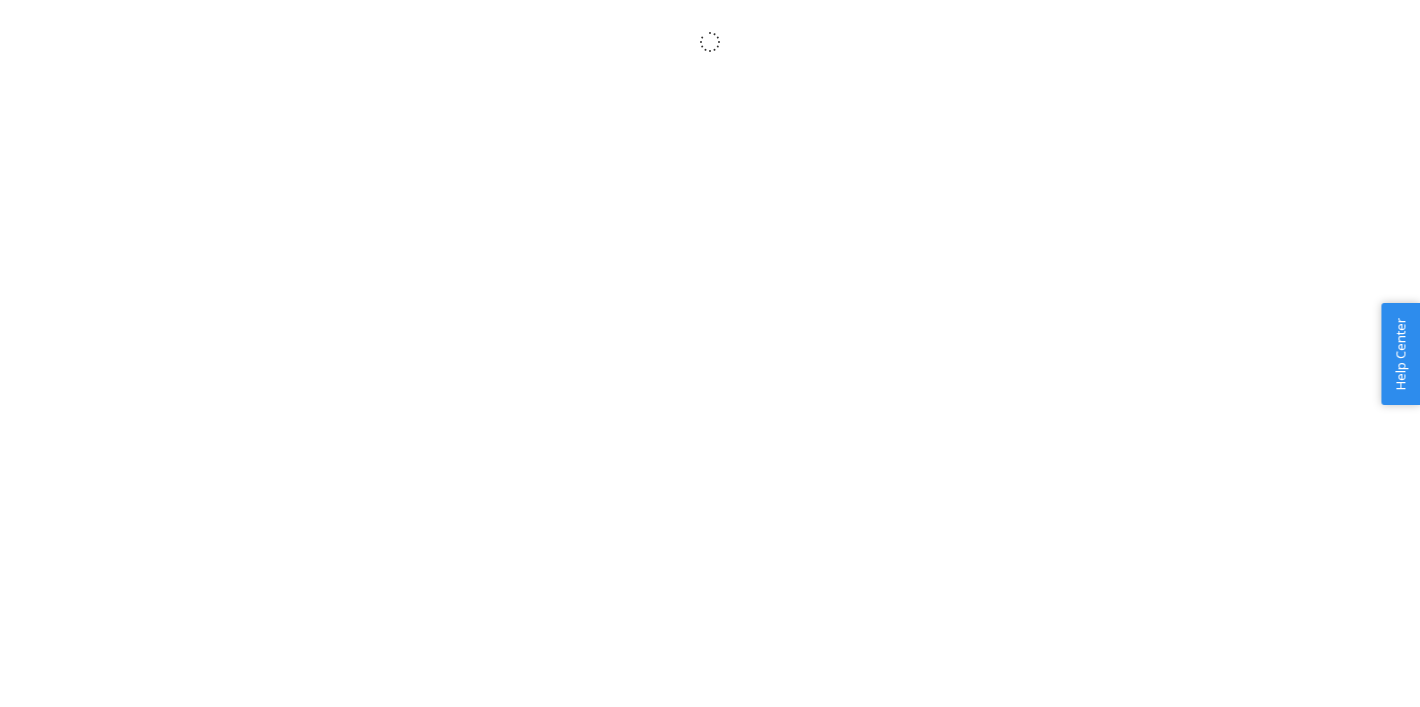 scroll, scrollTop: 0, scrollLeft: 0, axis: both 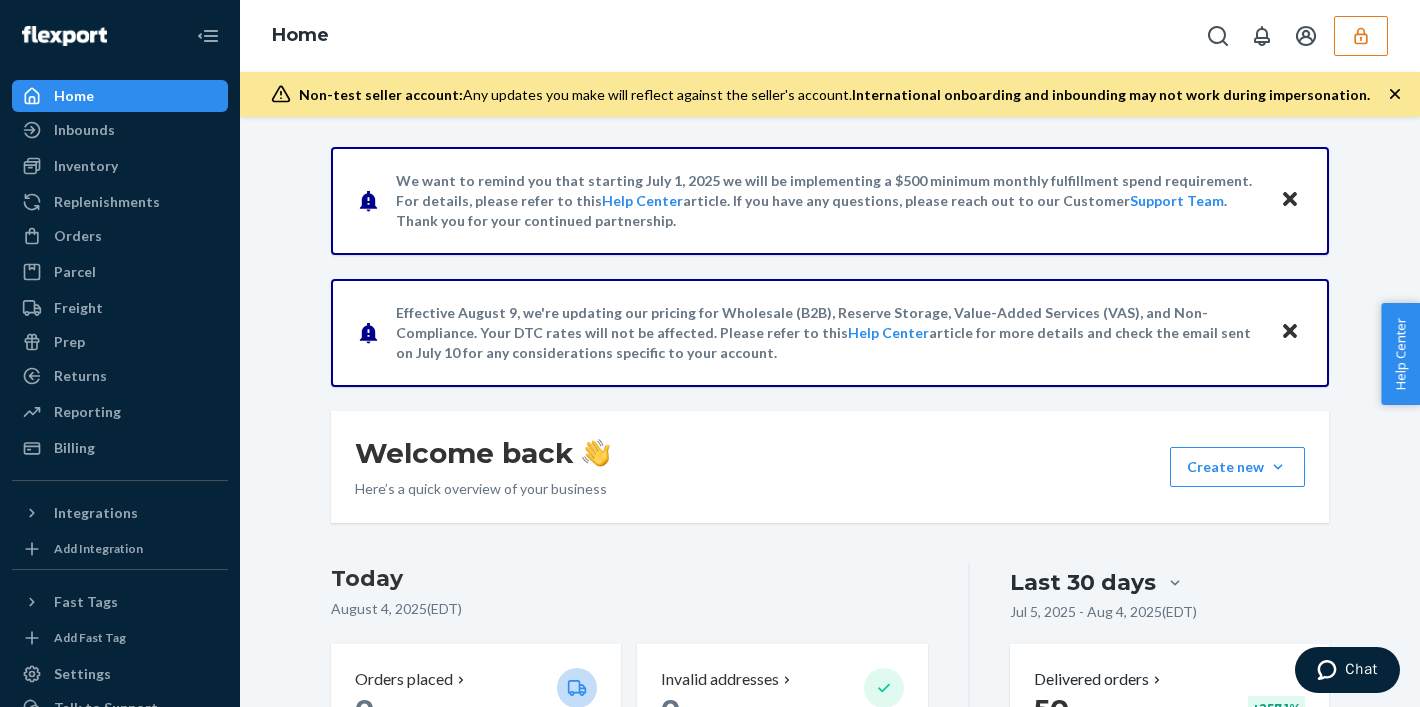 click at bounding box center (1361, 36) 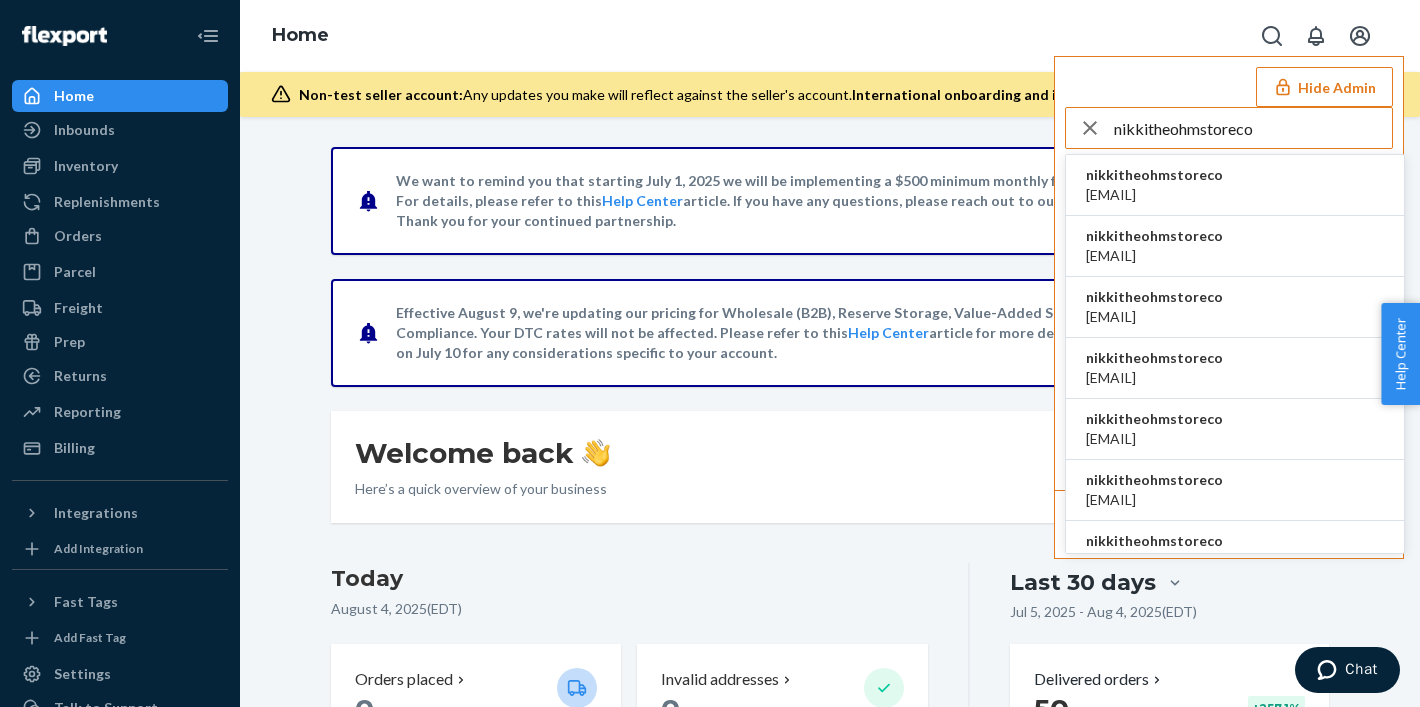 type on "nikkitheohmstoreco" 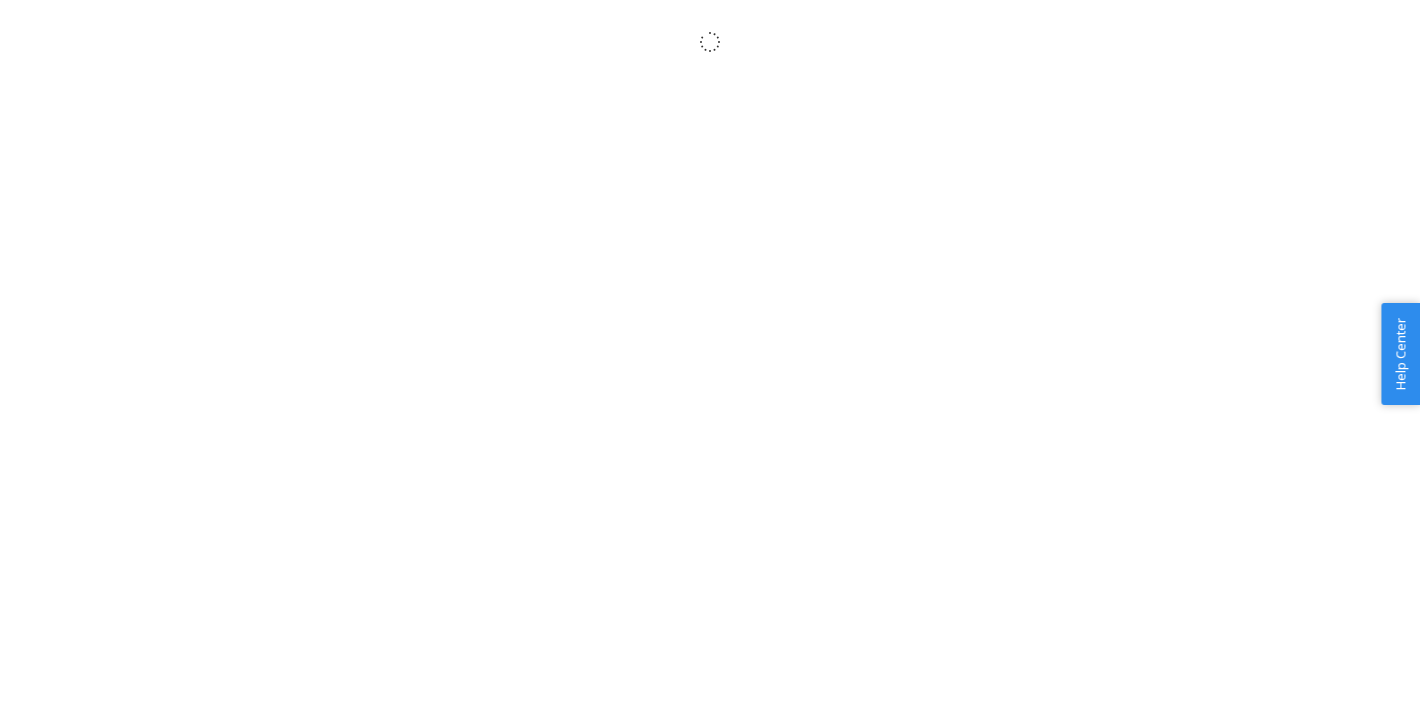 scroll, scrollTop: 0, scrollLeft: 0, axis: both 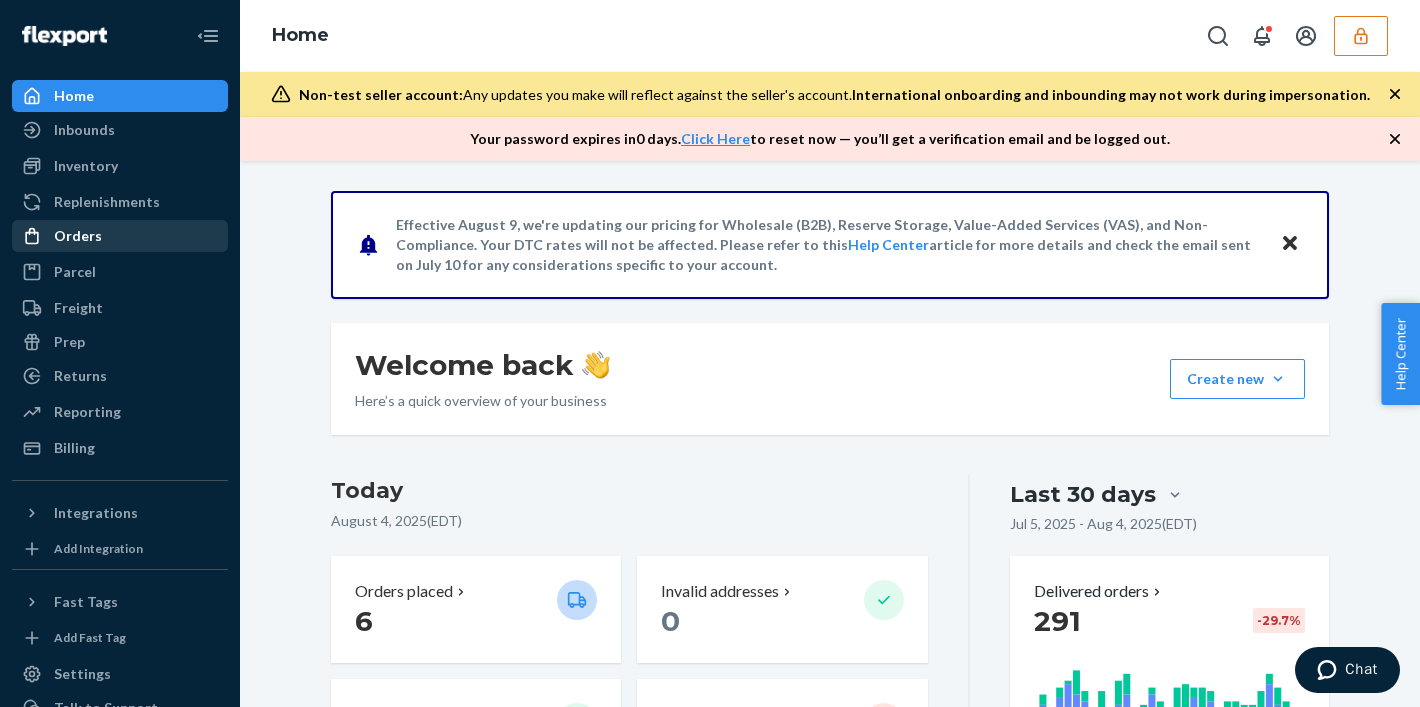click on "Orders" at bounding box center (78, 236) 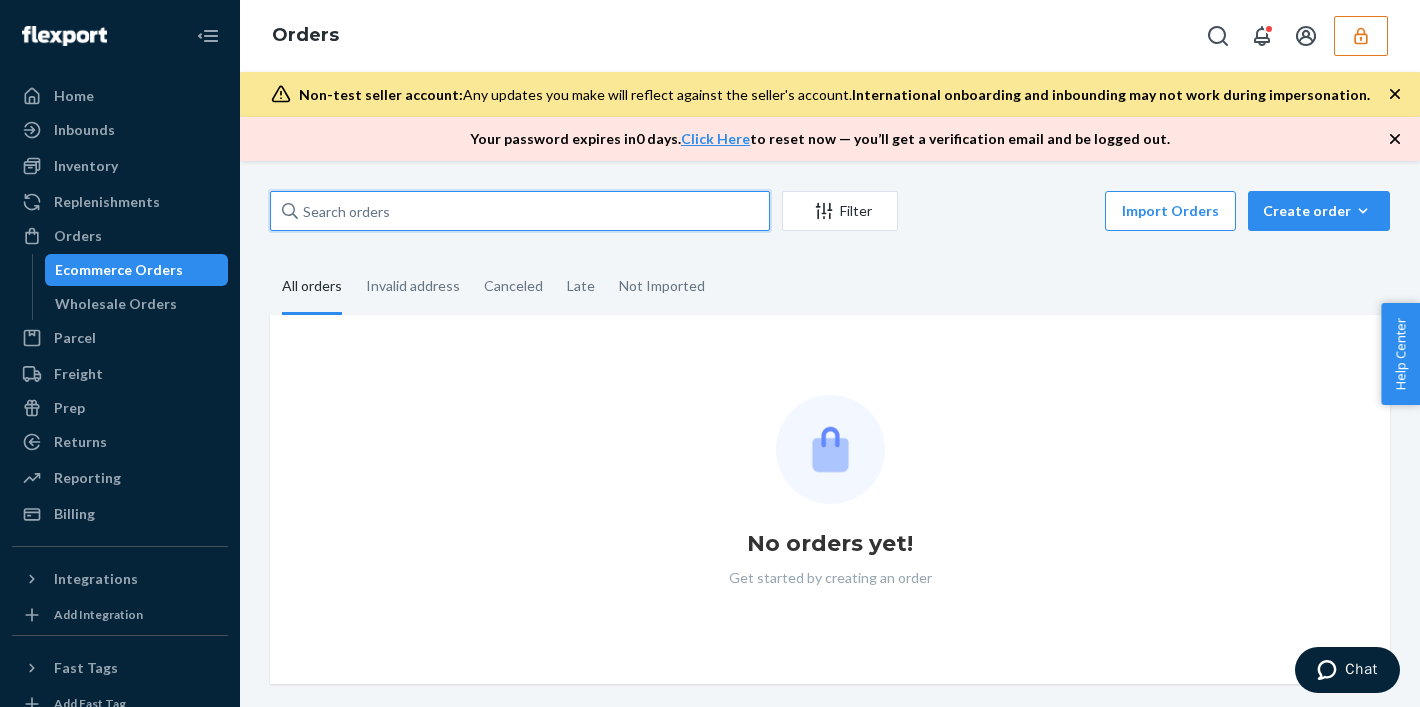 click at bounding box center (520, 211) 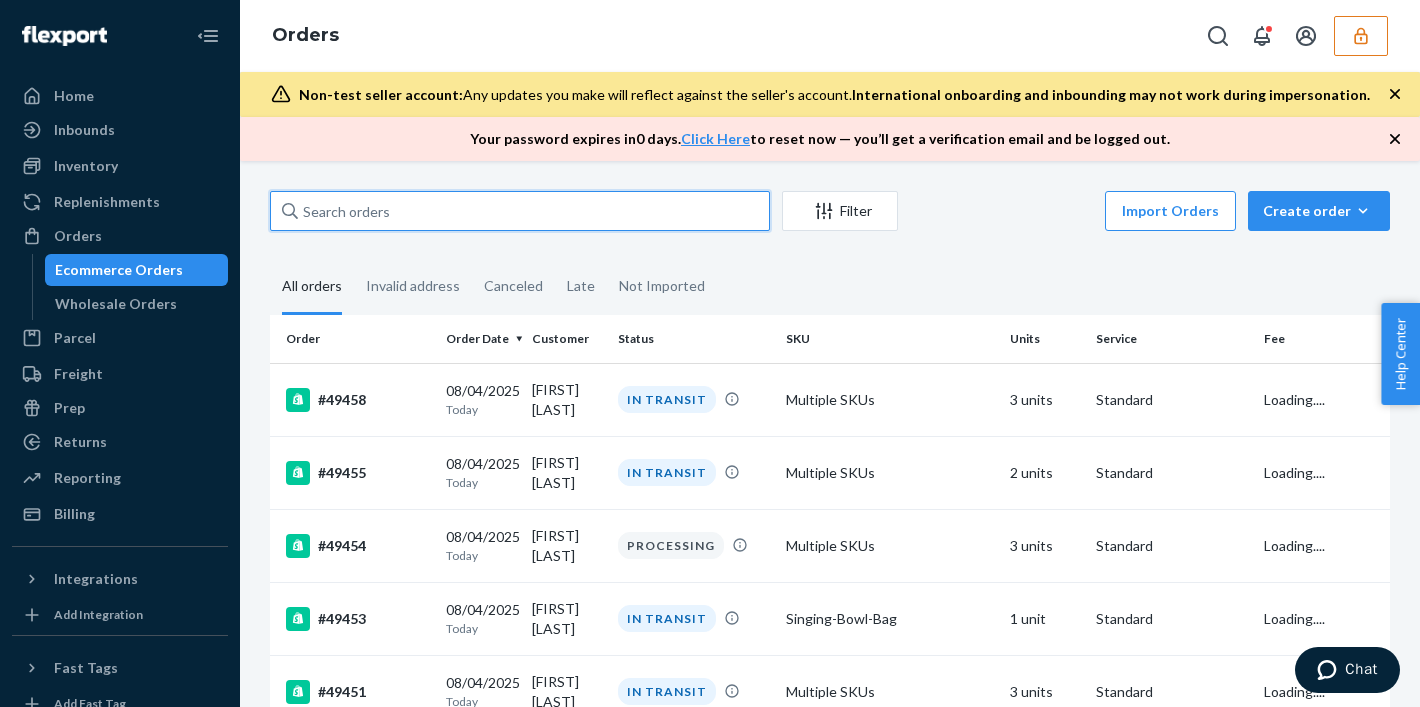 paste on "131079774" 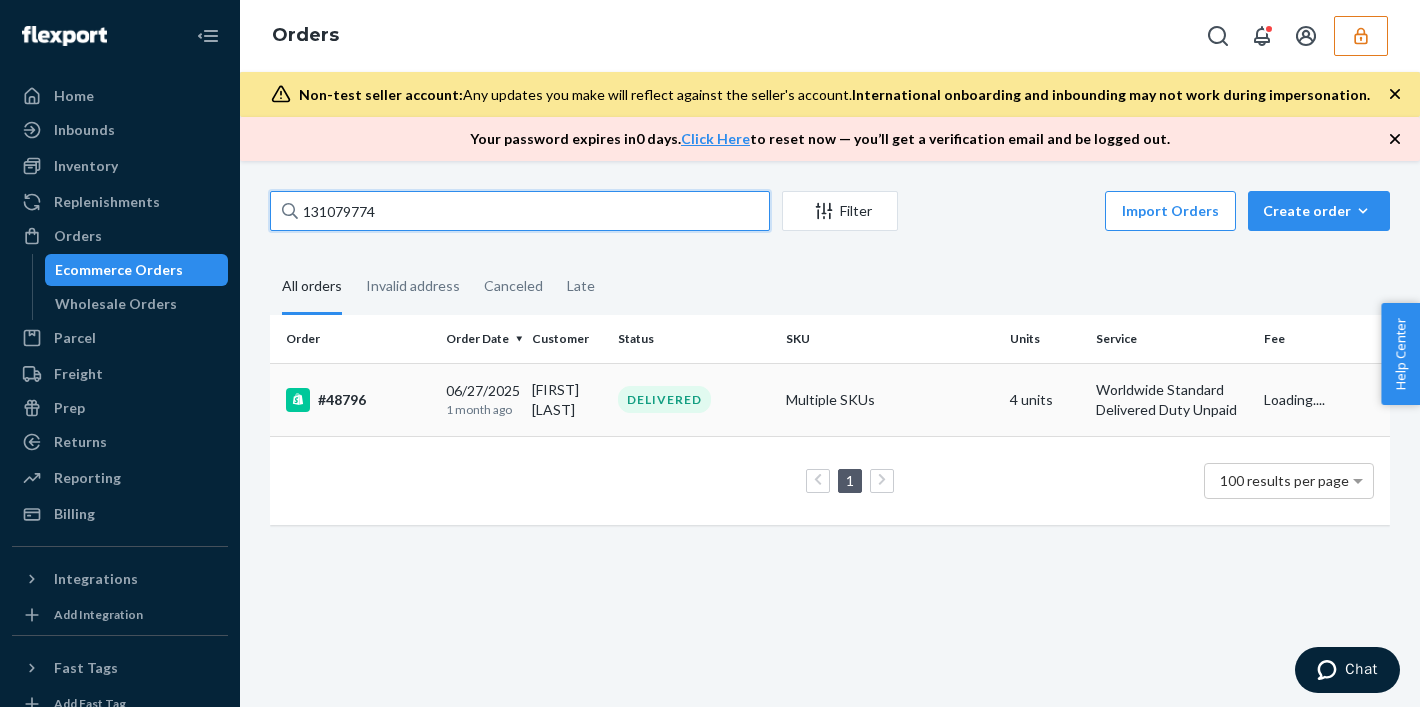type on "131079774" 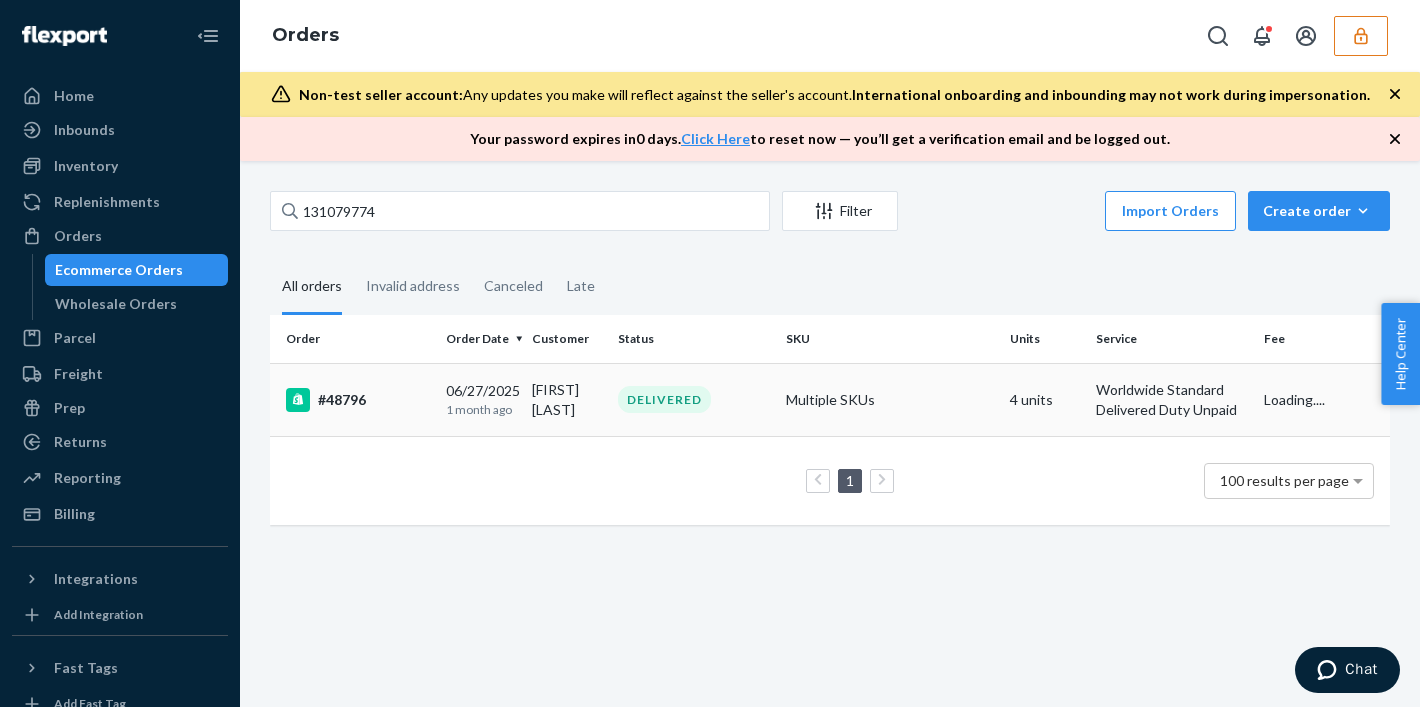click on "DELIVERED" at bounding box center (694, 399) 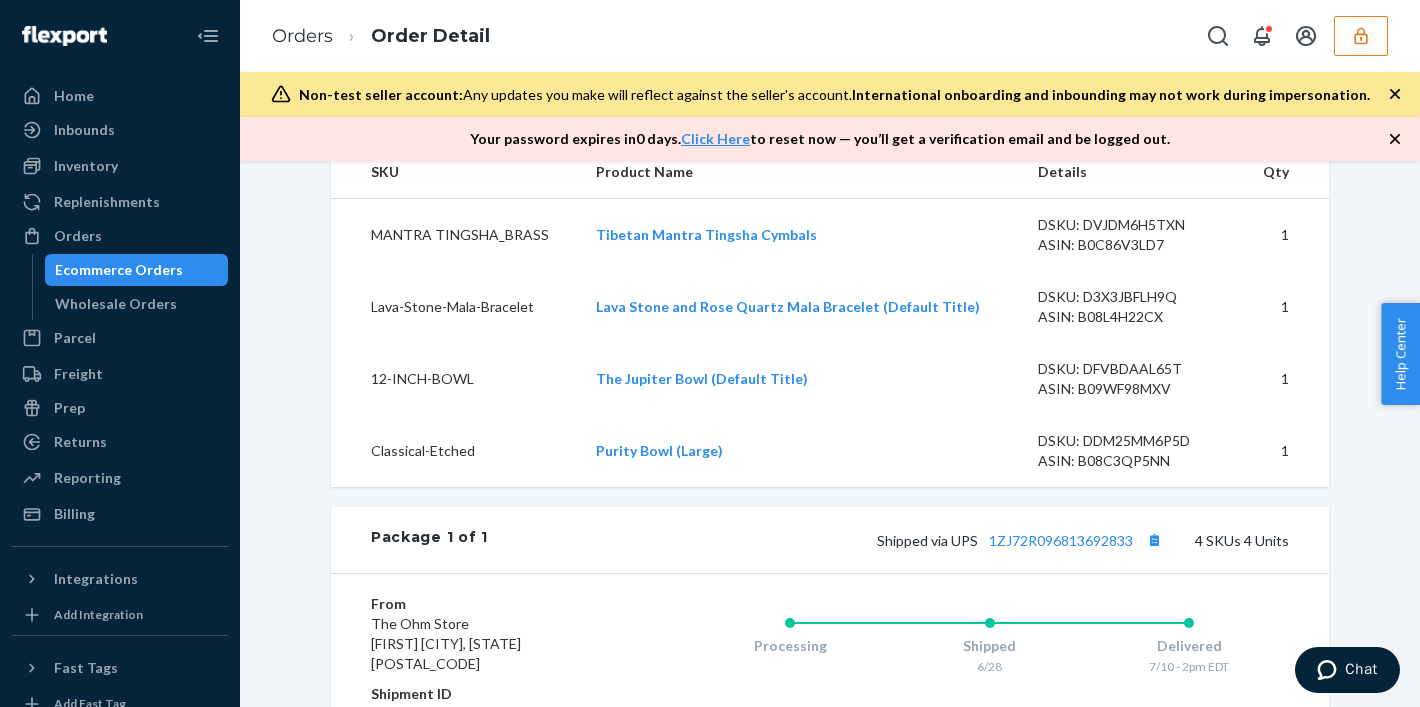 scroll, scrollTop: 800, scrollLeft: 0, axis: vertical 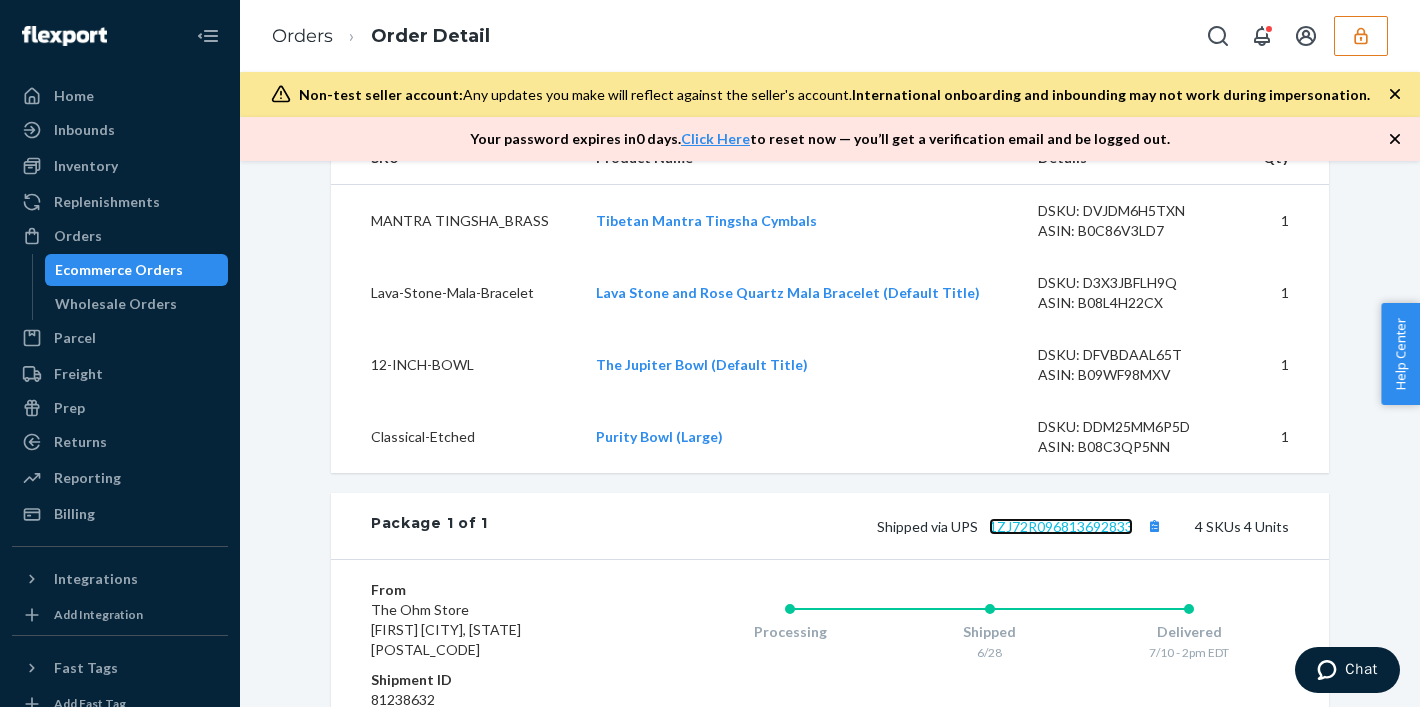 click on "1ZJ72R096813692833" at bounding box center (1061, 526) 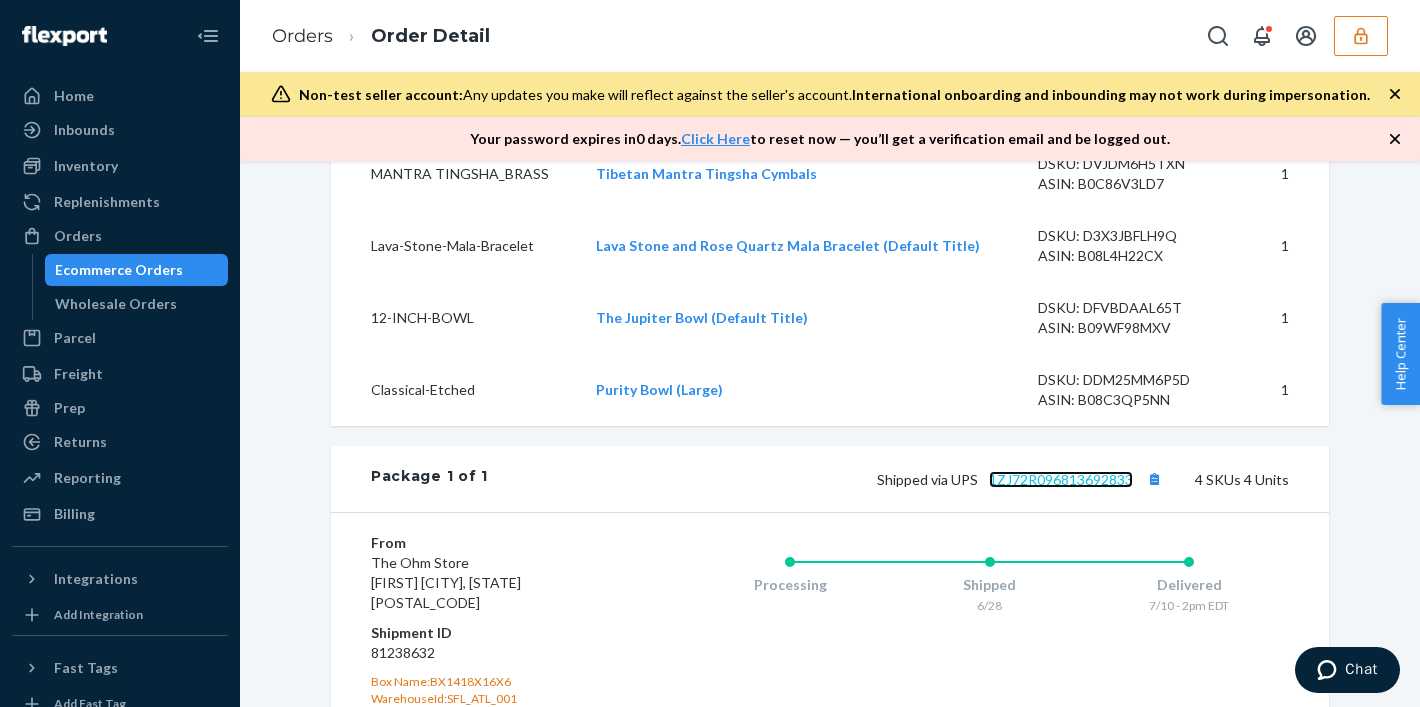 scroll, scrollTop: 854, scrollLeft: 0, axis: vertical 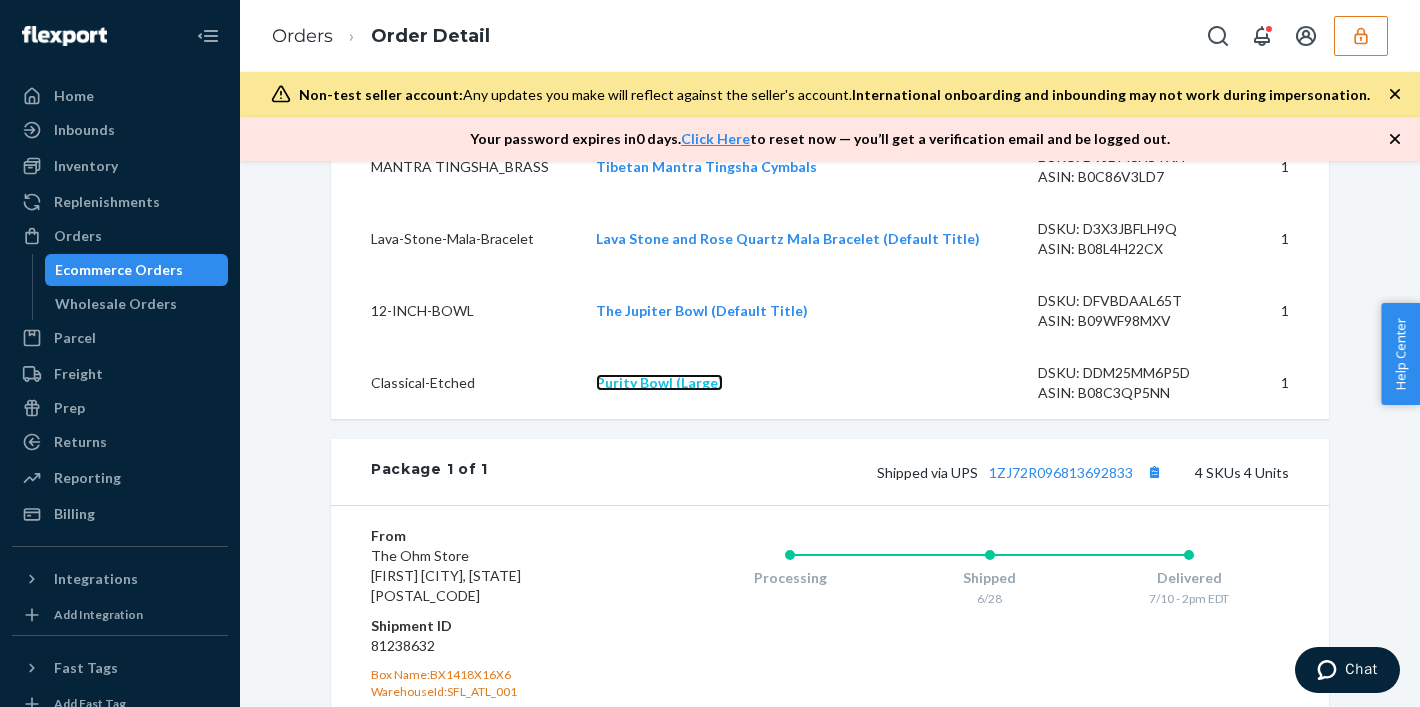 click on "Purity Bowl (Large)" at bounding box center (659, 382) 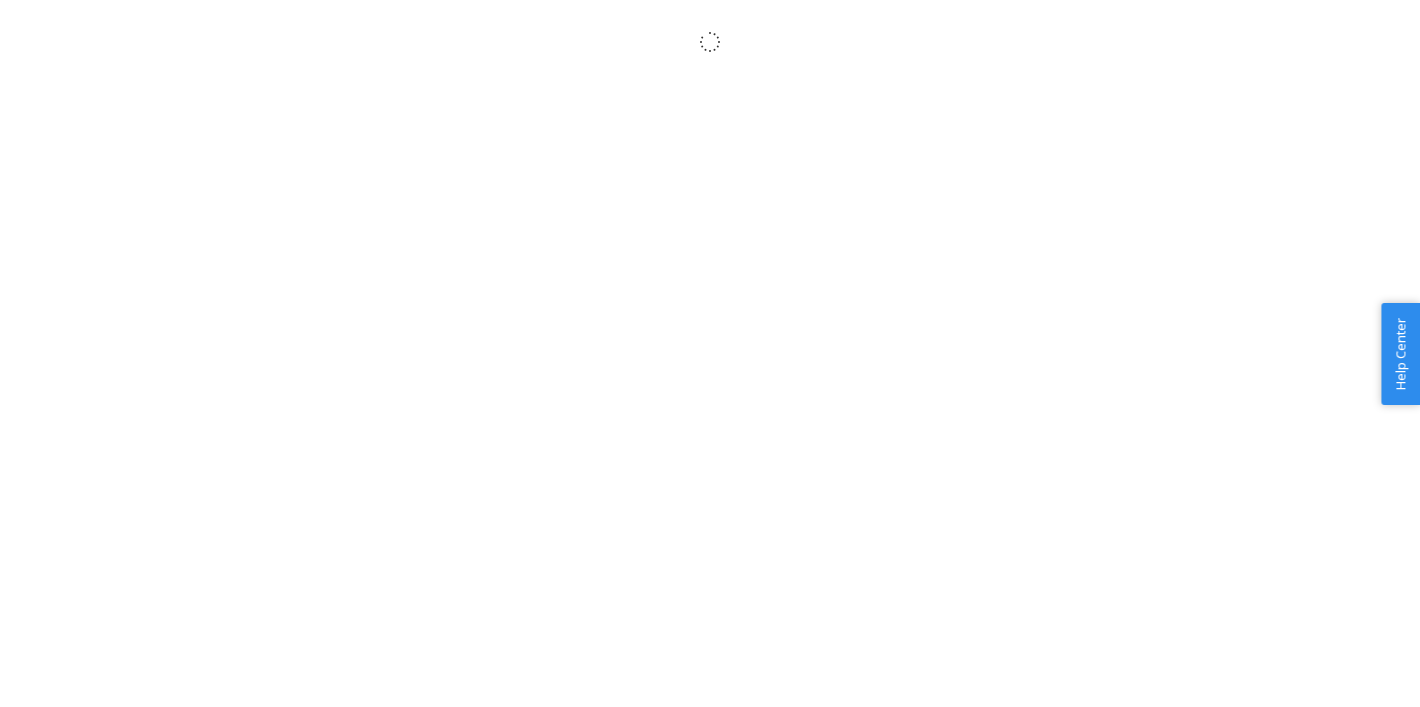 scroll, scrollTop: 0, scrollLeft: 0, axis: both 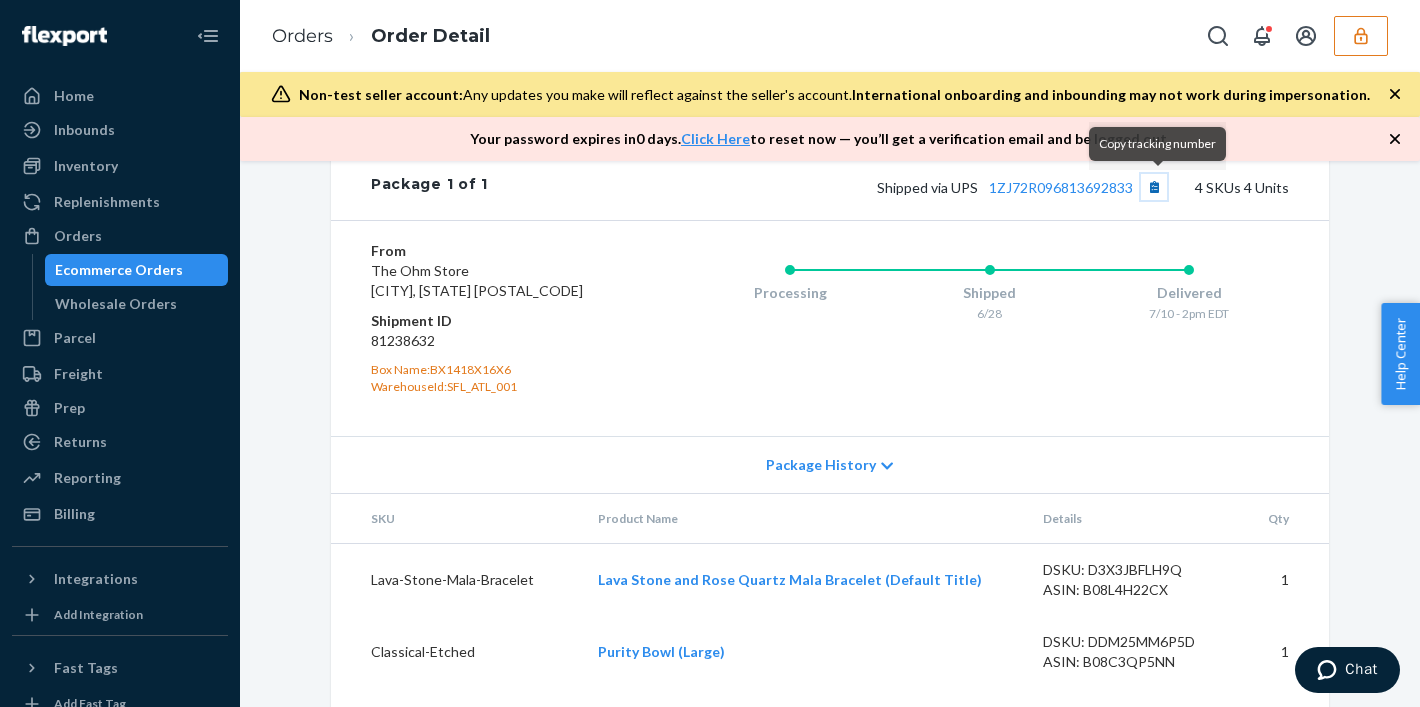 click at bounding box center (1154, 187) 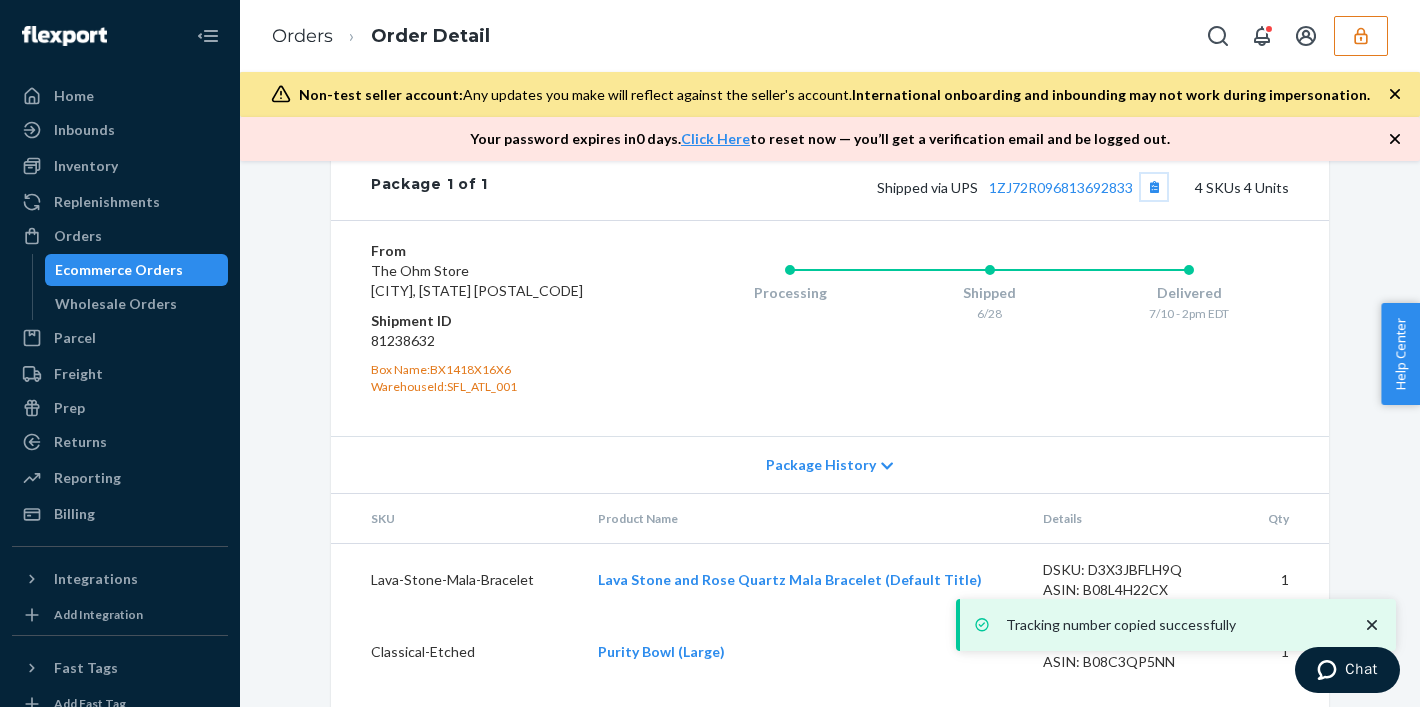 scroll, scrollTop: 1287, scrollLeft: 0, axis: vertical 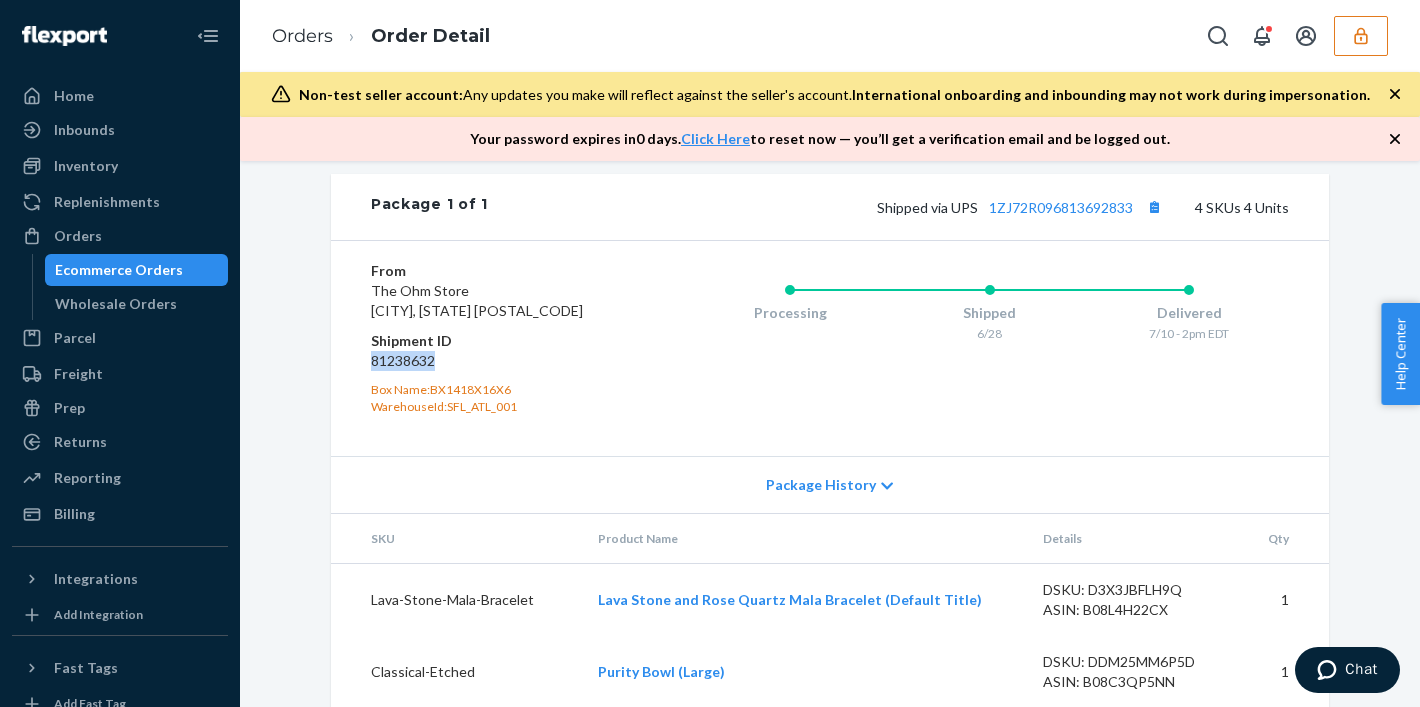drag, startPoint x: 360, startPoint y: 356, endPoint x: 533, endPoint y: 364, distance: 173.18488 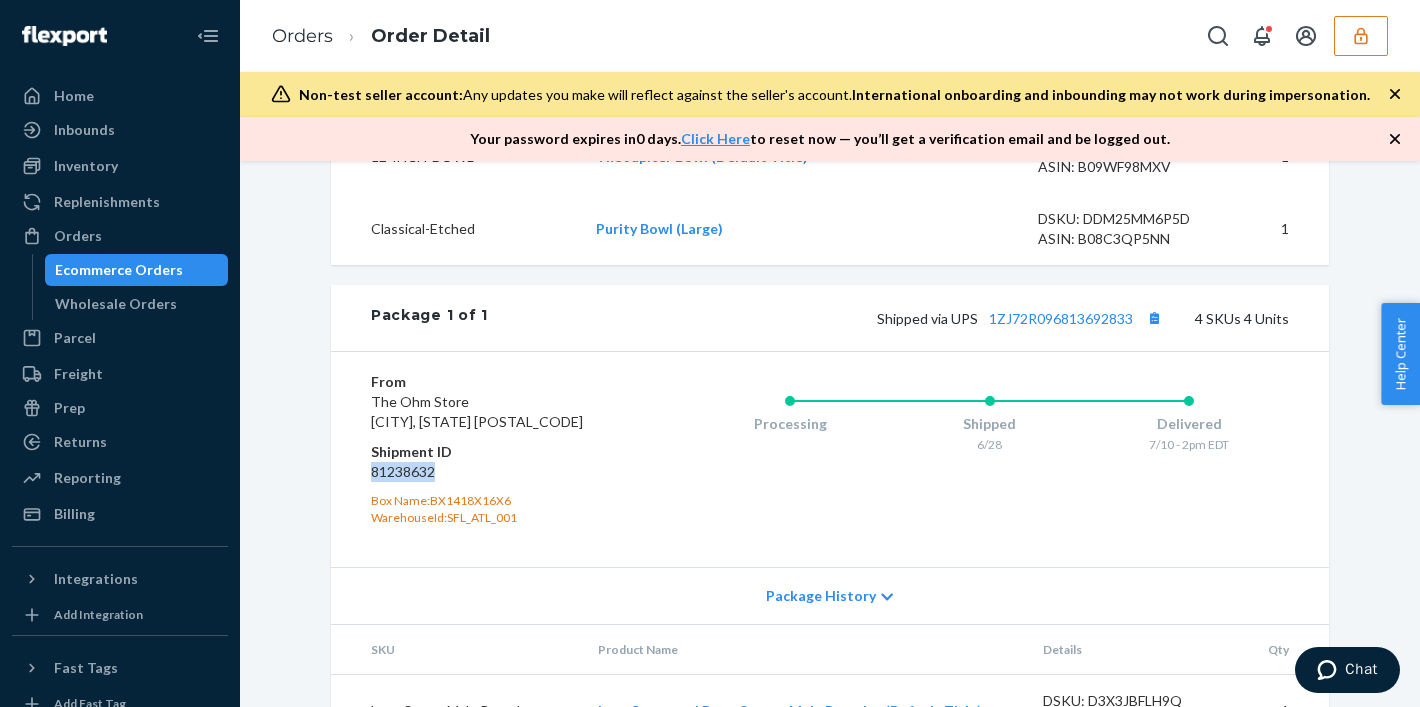 scroll, scrollTop: 969, scrollLeft: 0, axis: vertical 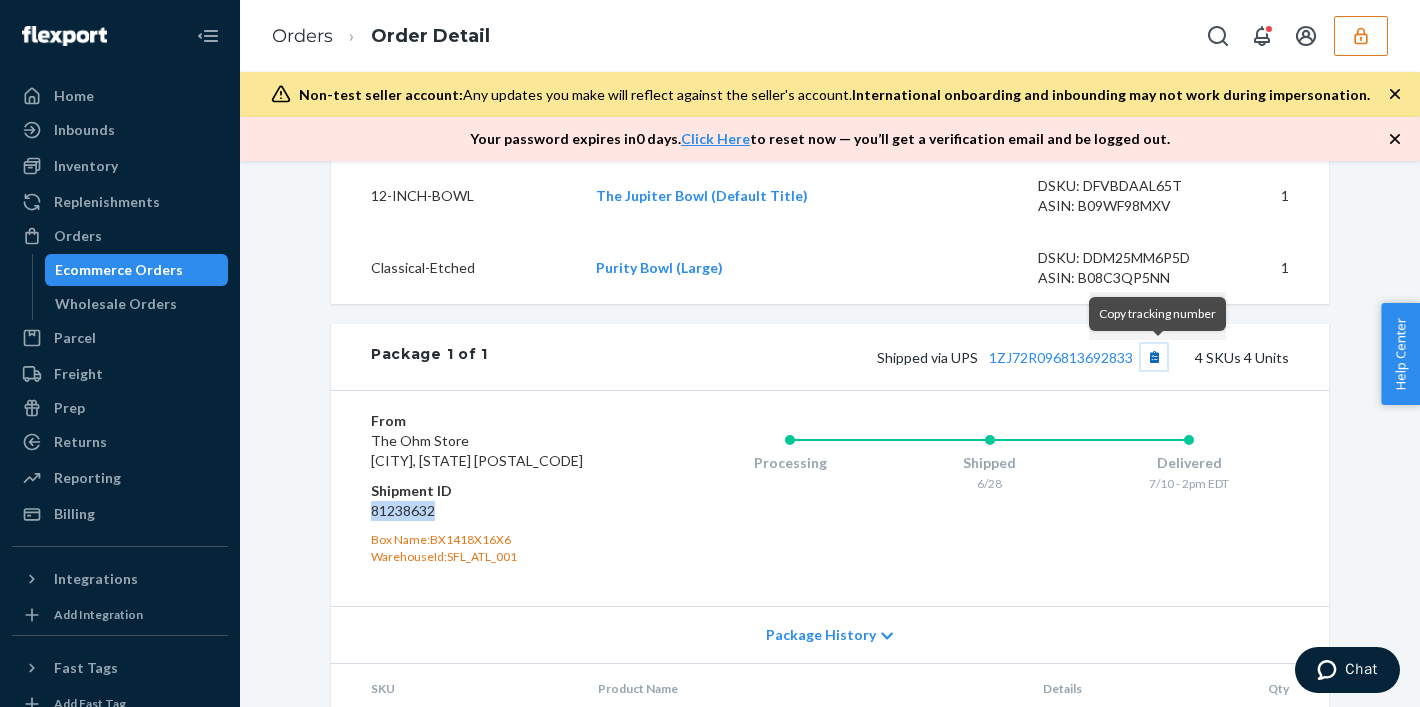 click at bounding box center (1154, 357) 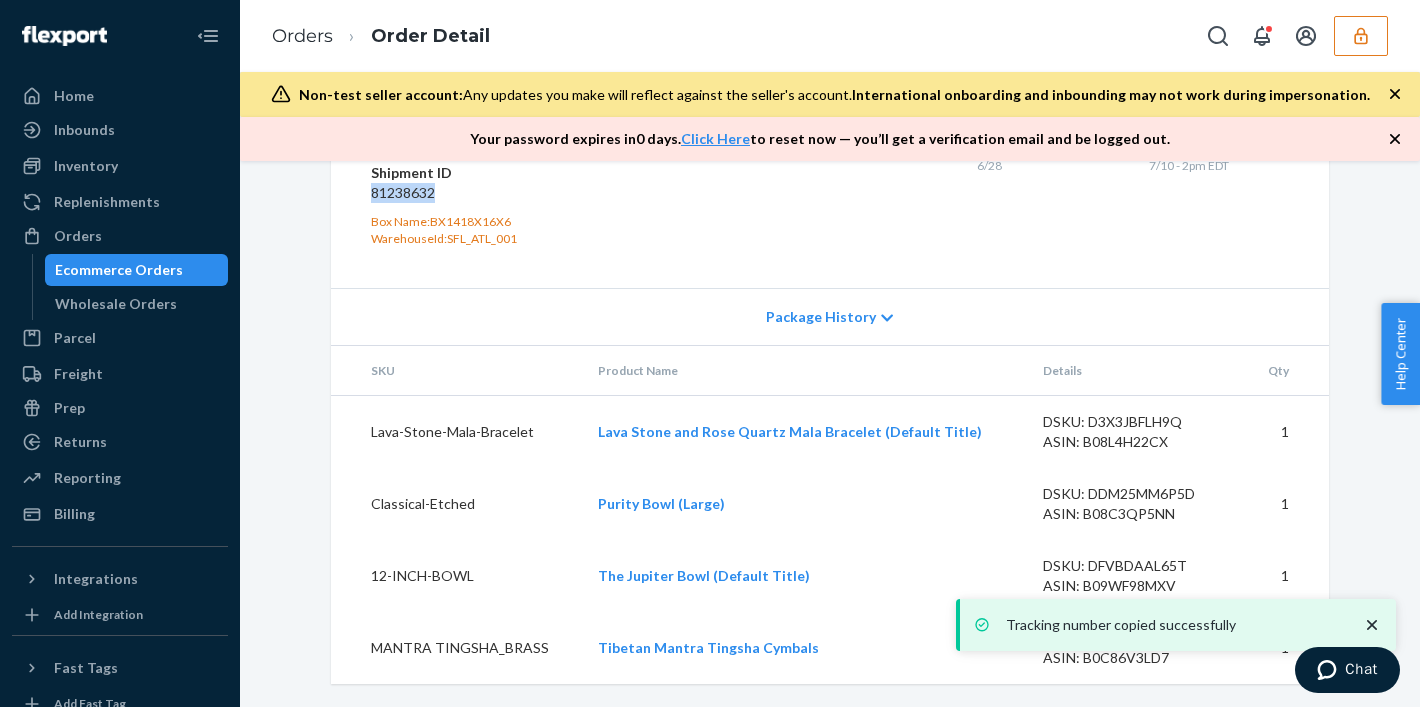 scroll, scrollTop: 1137, scrollLeft: 0, axis: vertical 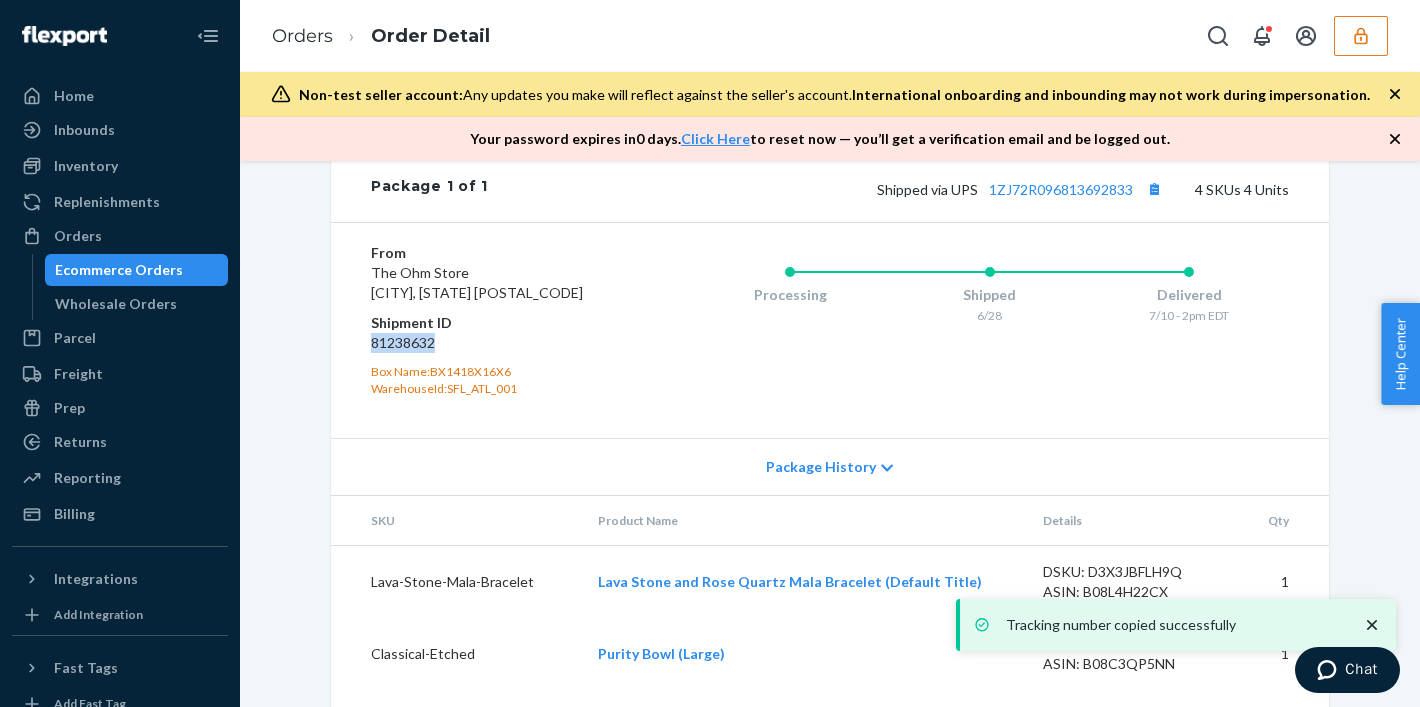 click on "81238632" at bounding box center [490, 343] 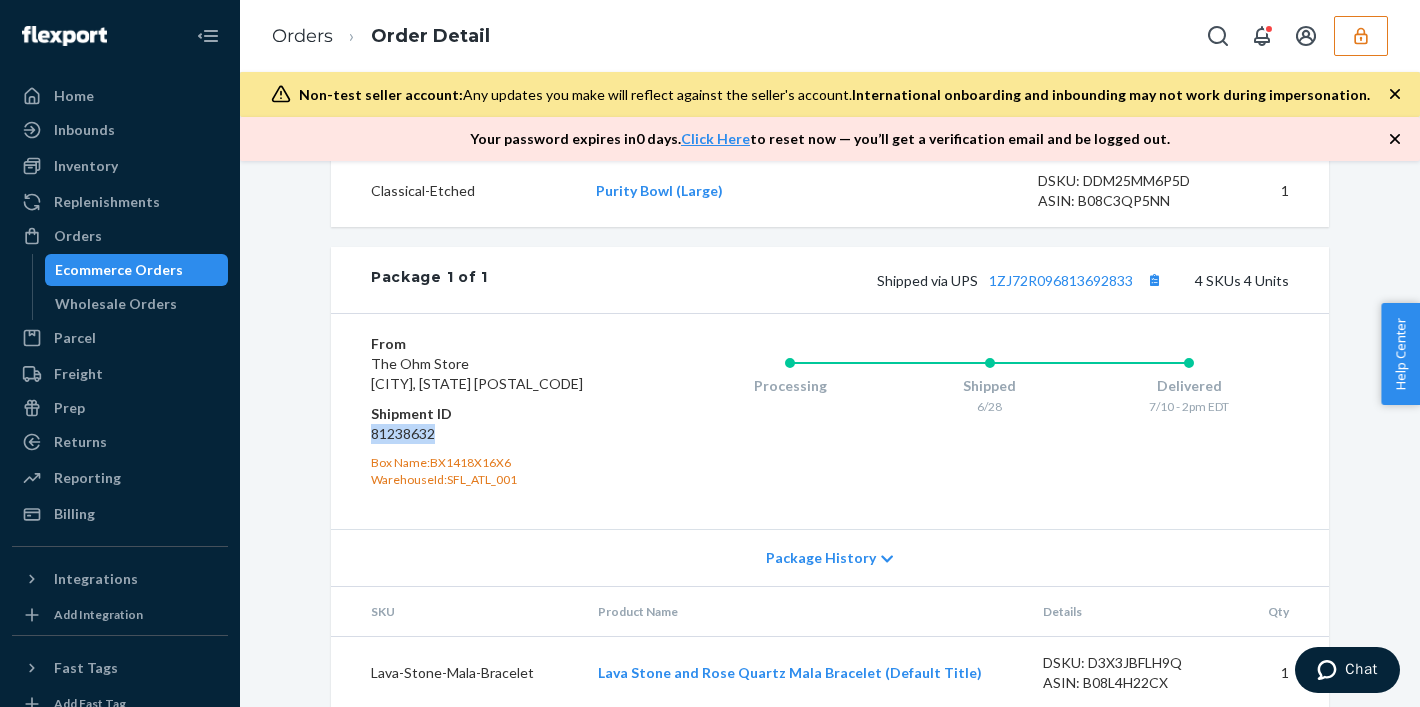 scroll, scrollTop: 1006, scrollLeft: 0, axis: vertical 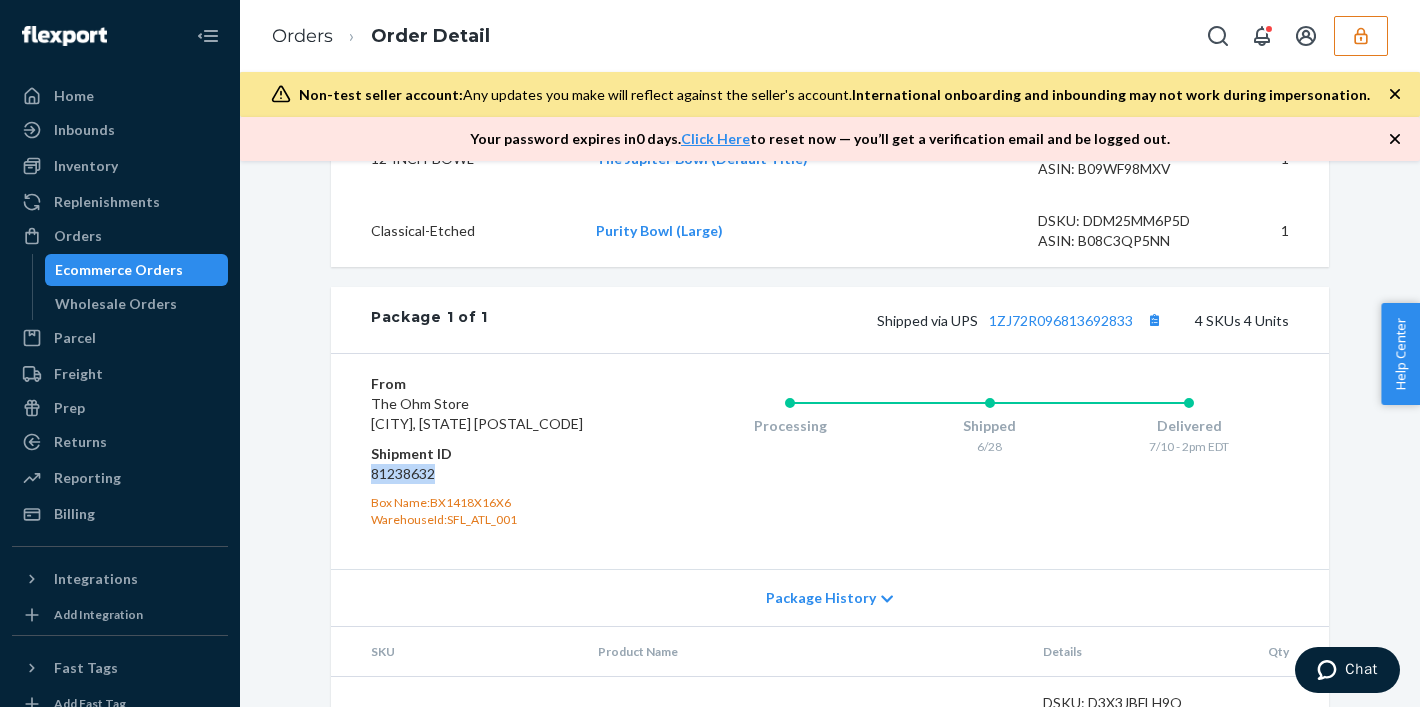 click on "81238632" at bounding box center (490, 474) 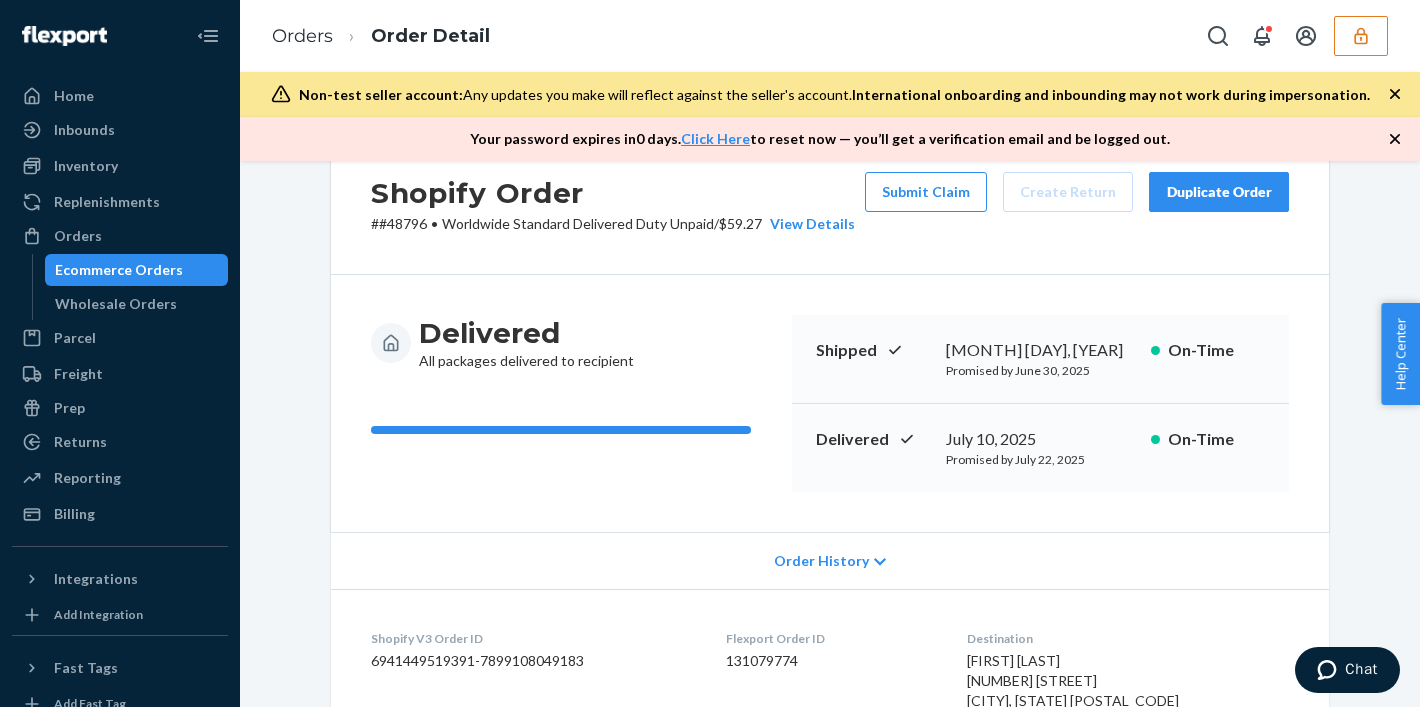 scroll, scrollTop: 0, scrollLeft: 0, axis: both 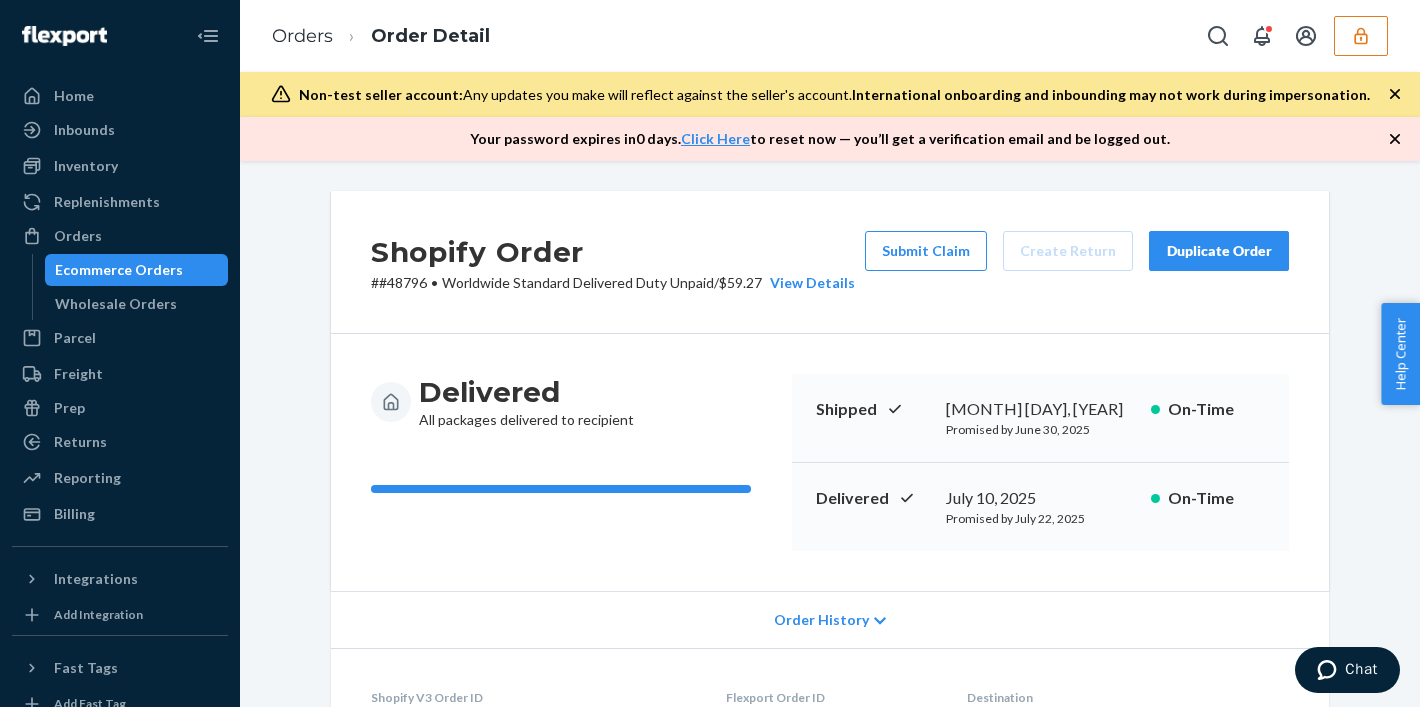 click at bounding box center (1361, 36) 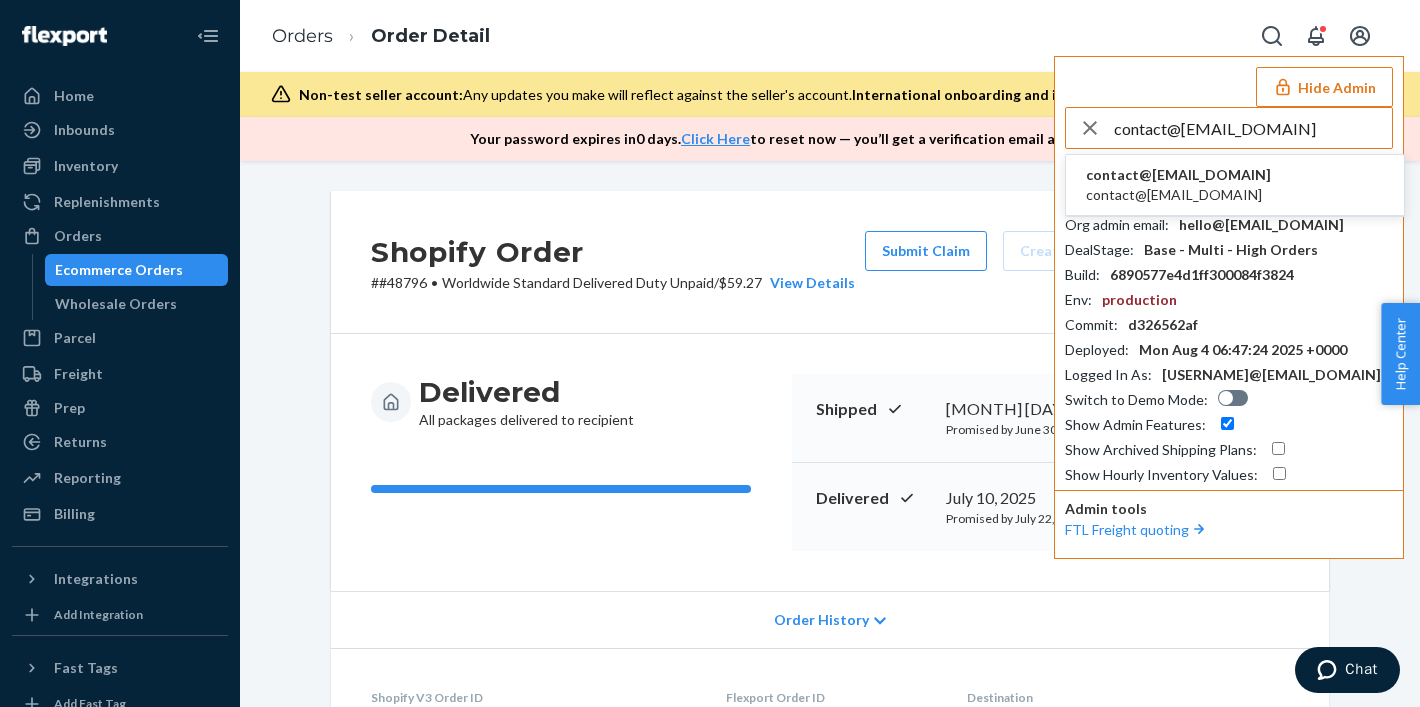 type on "contact@[EMAIL_DOMAIN]" 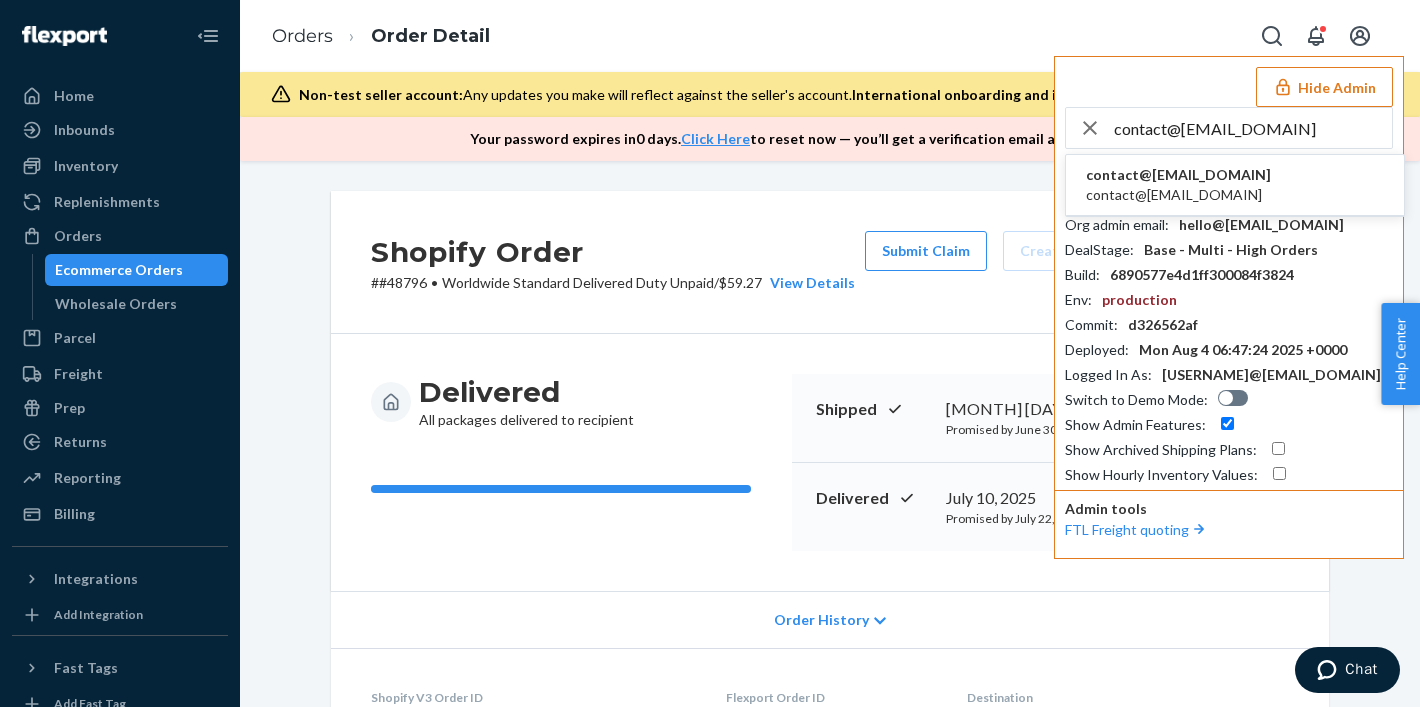 click on "contact@[EMAIL_DOMAIN]" at bounding box center (1178, 175) 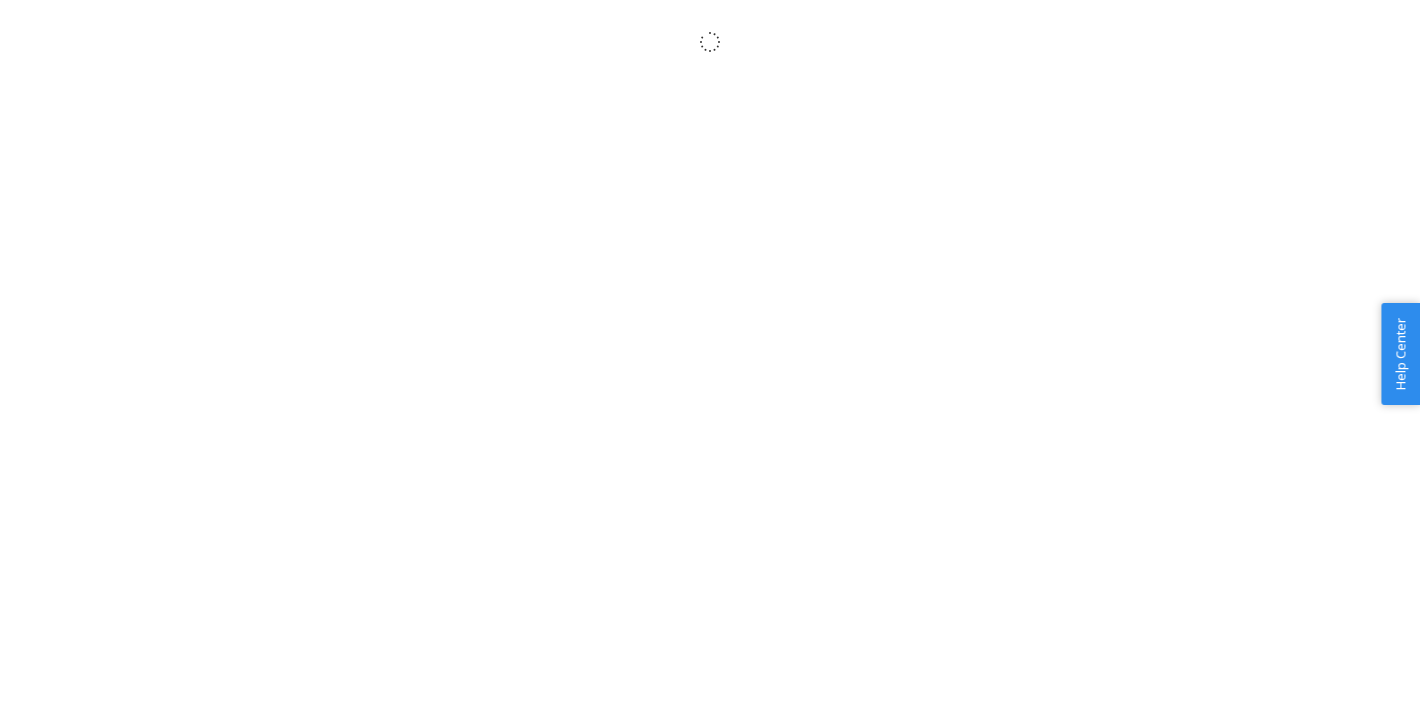 scroll, scrollTop: 0, scrollLeft: 0, axis: both 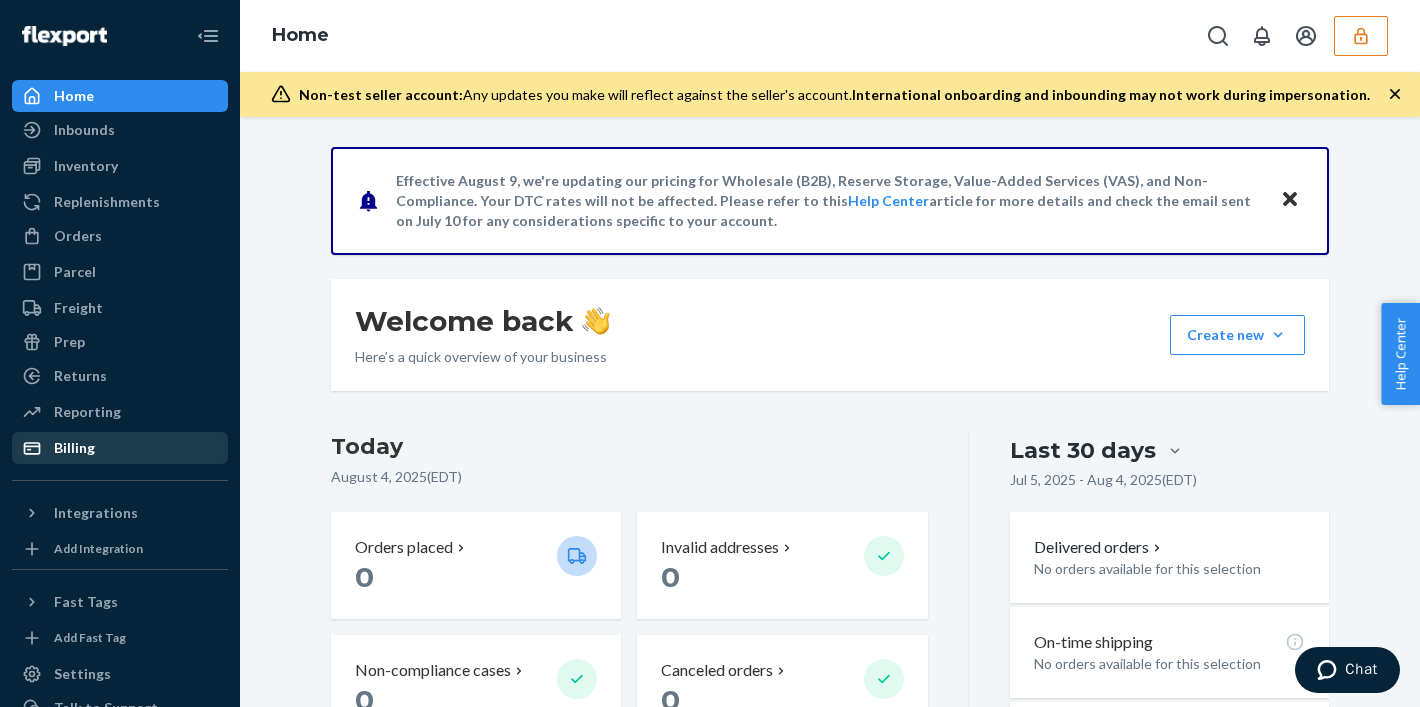 click on "Billing" at bounding box center (120, 448) 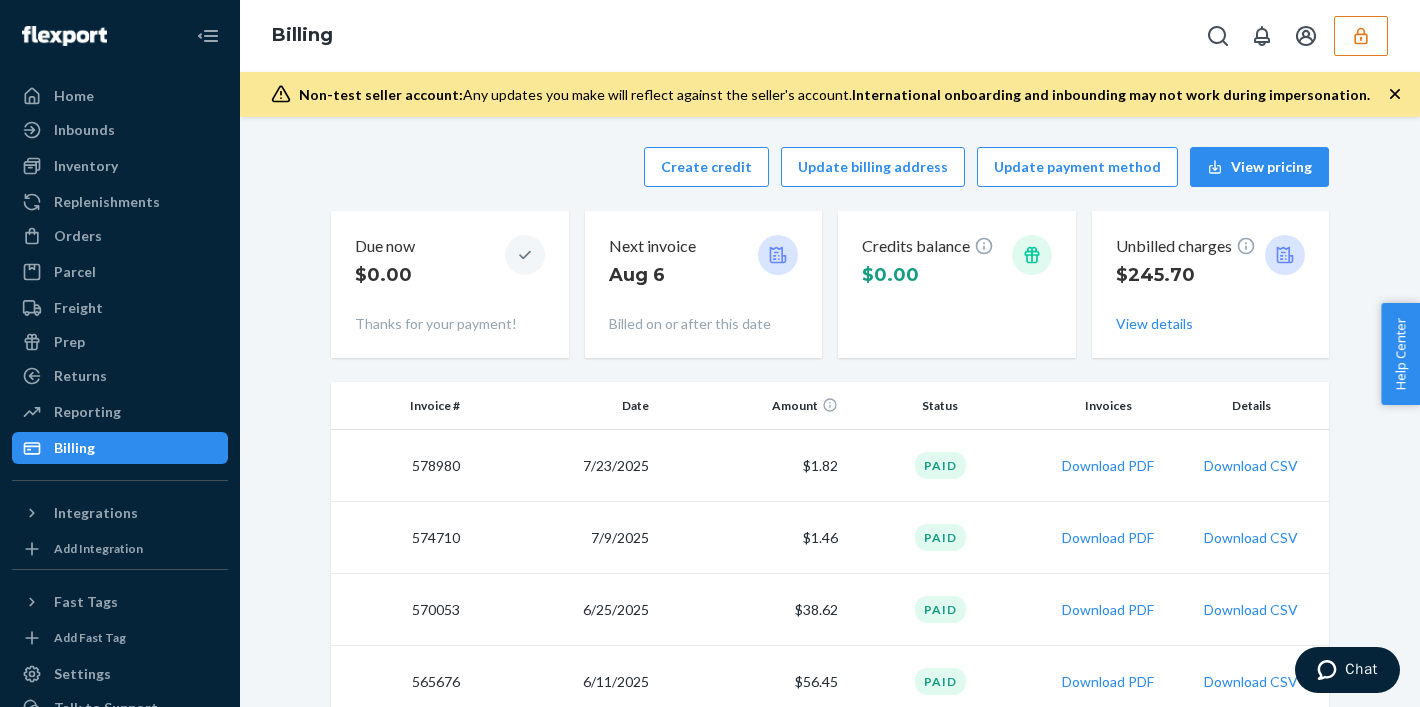 scroll, scrollTop: 70, scrollLeft: 0, axis: vertical 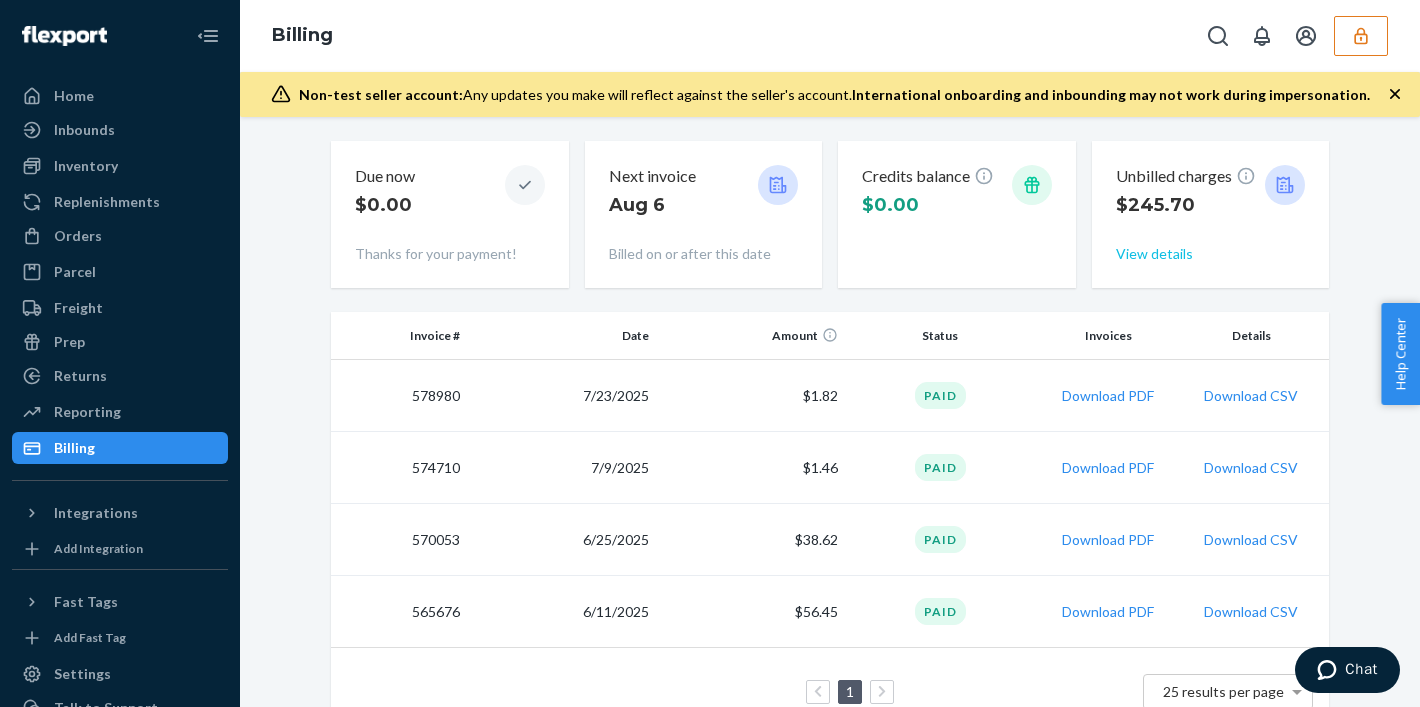 click on "View details" at bounding box center [1154, 254] 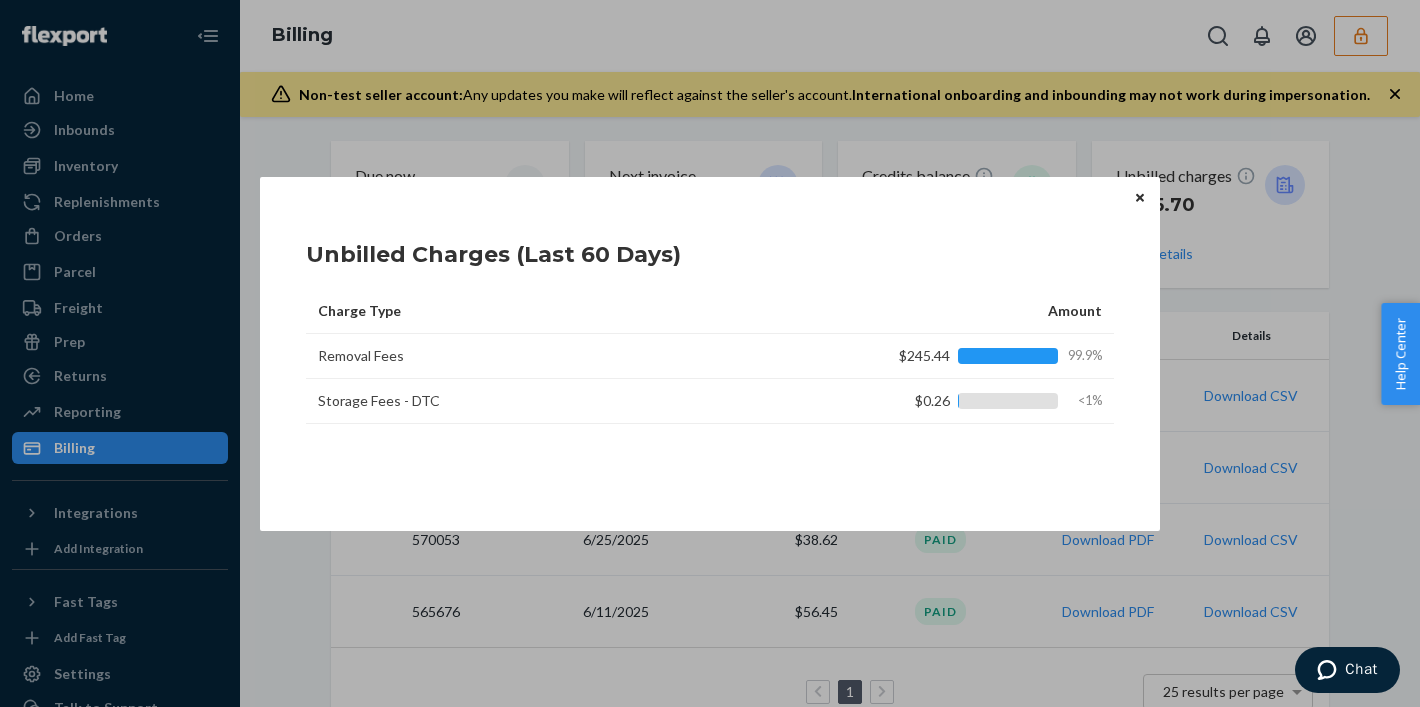 click at bounding box center [1140, 198] 